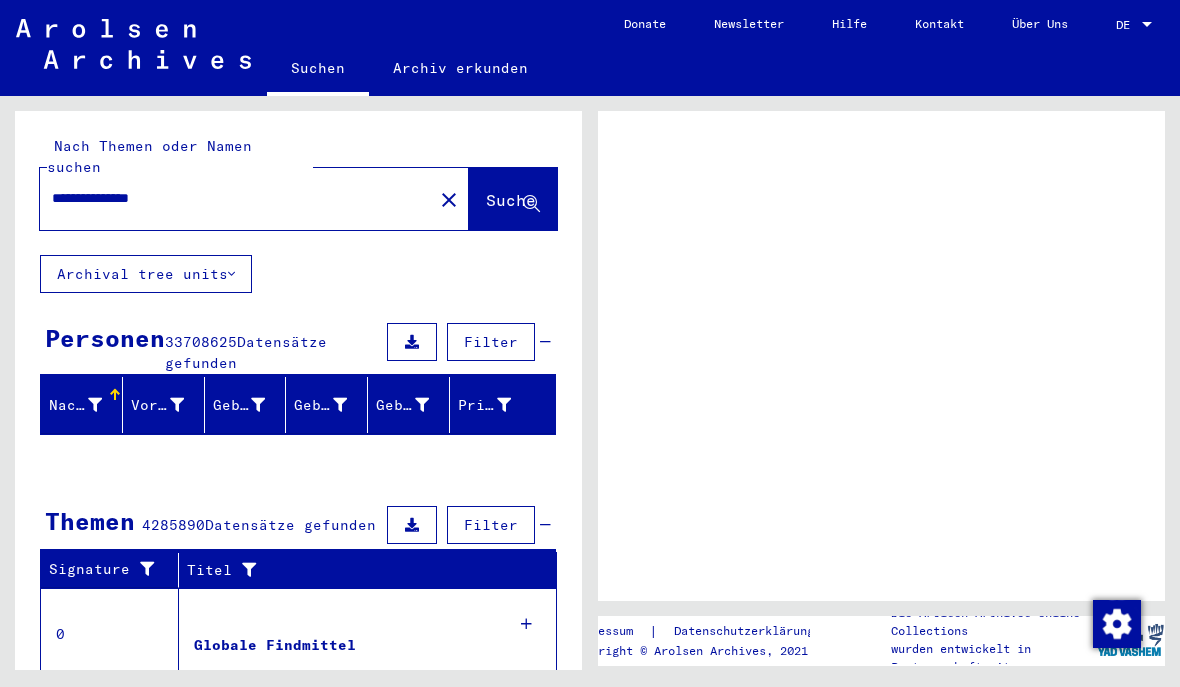 scroll, scrollTop: 0, scrollLeft: 0, axis: both 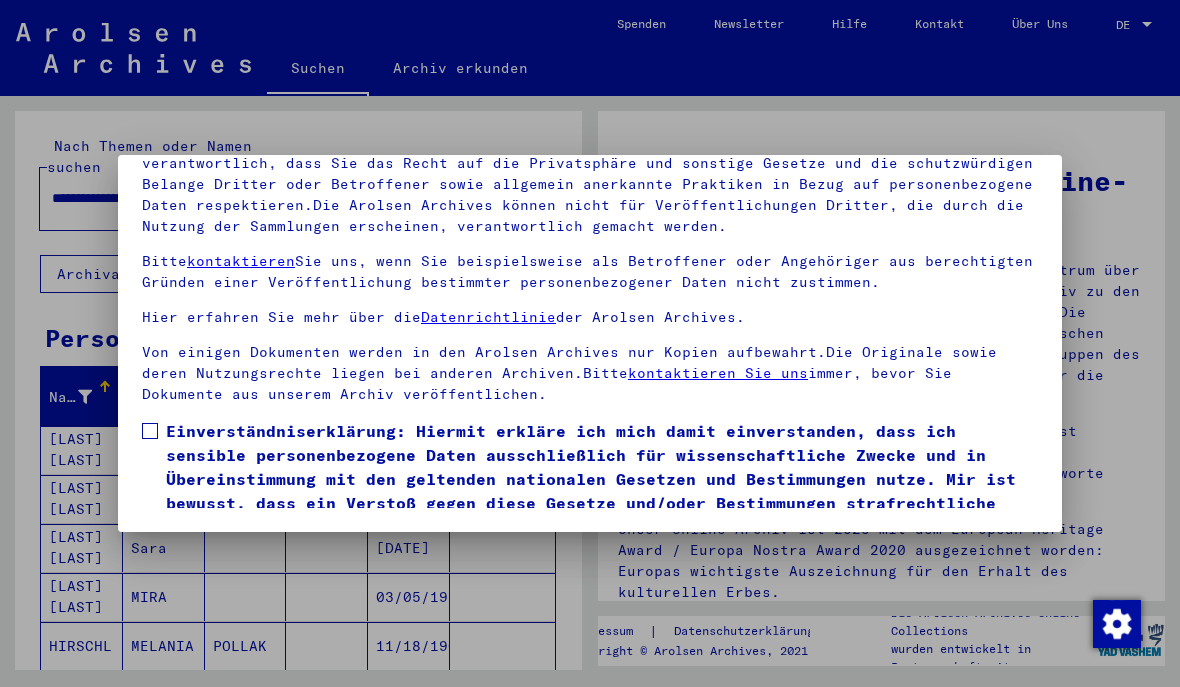 click at bounding box center [150, 431] 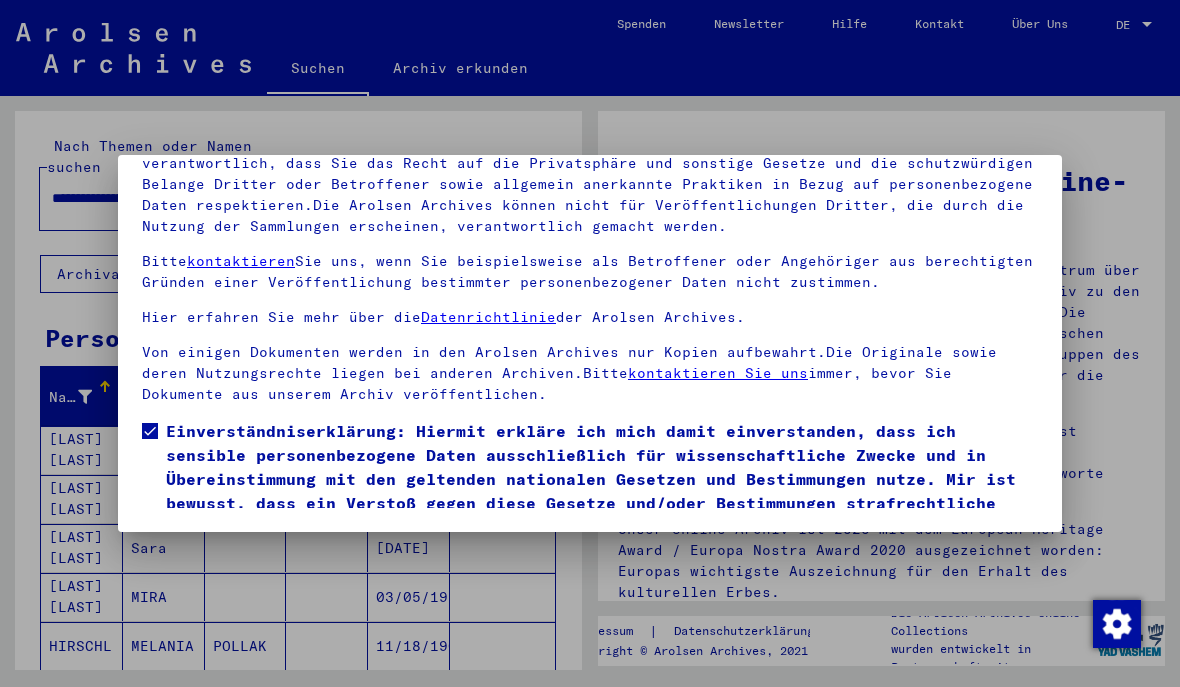click on "Ich stimme zu" at bounding box center [217, 568] 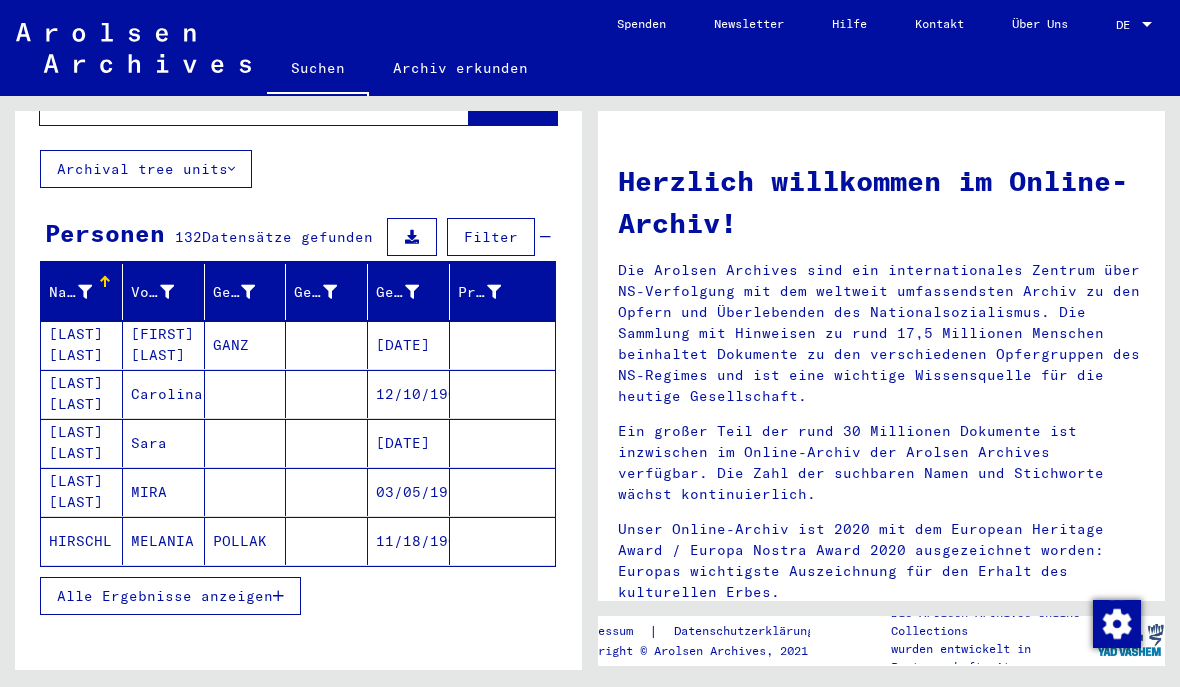 scroll, scrollTop: 105, scrollLeft: 0, axis: vertical 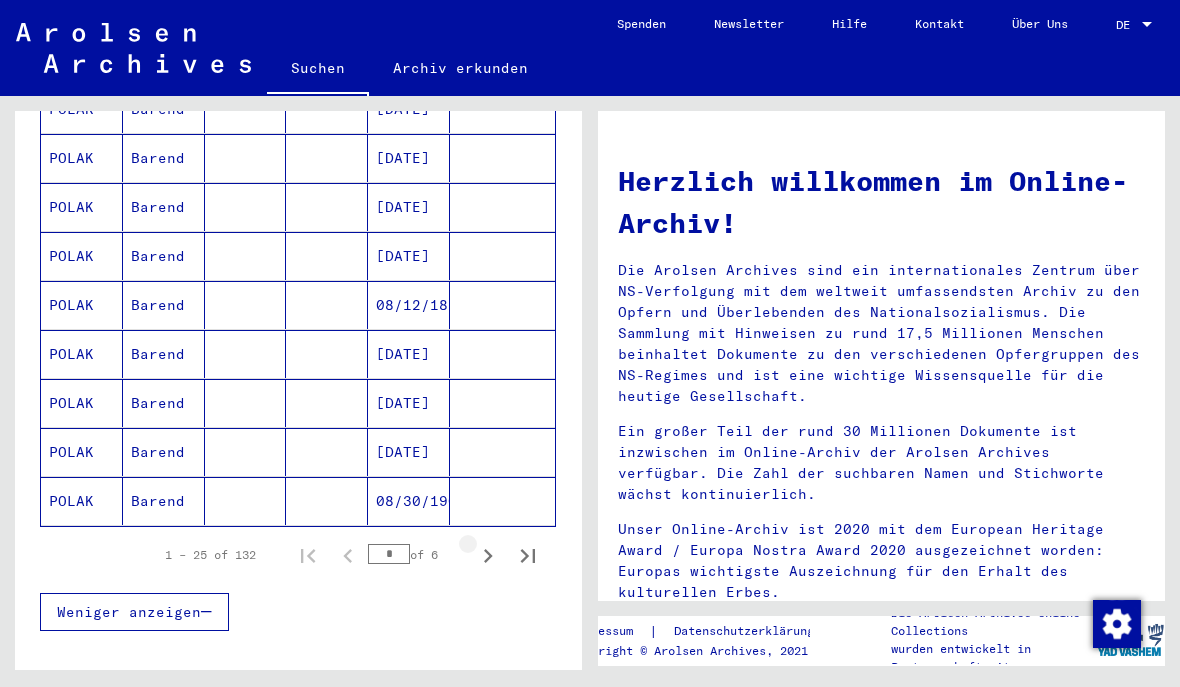 click 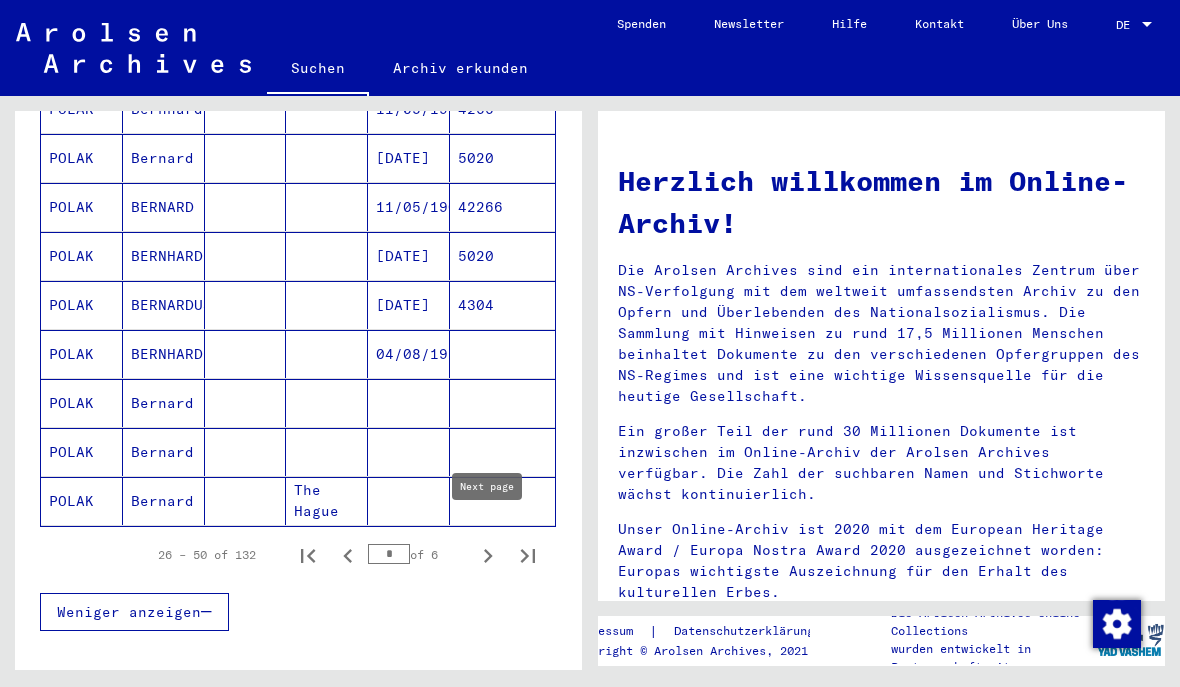 click on "BERNARD" at bounding box center [164, 256] 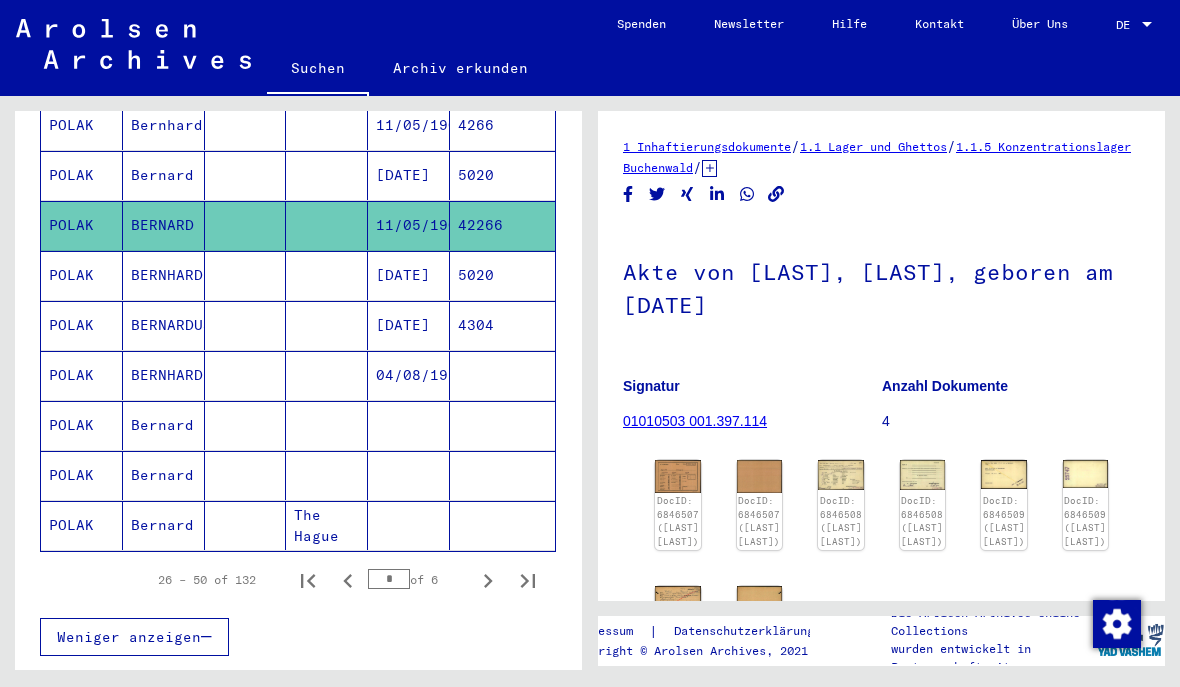 scroll, scrollTop: 0, scrollLeft: 0, axis: both 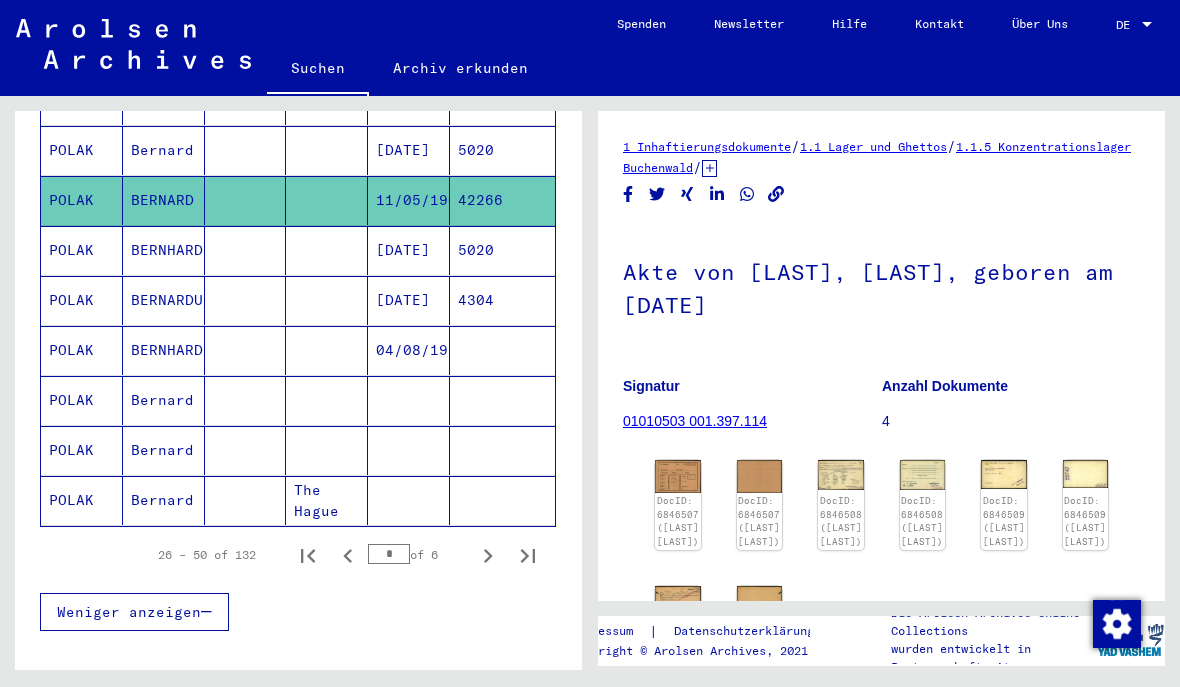 click 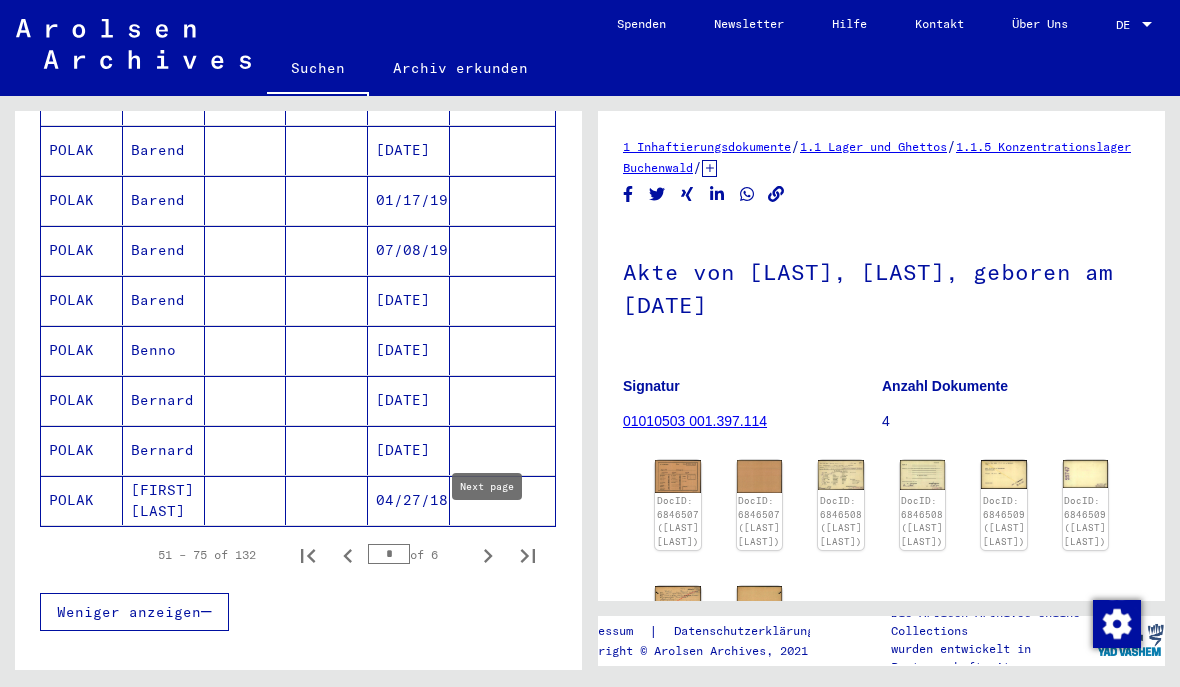 click 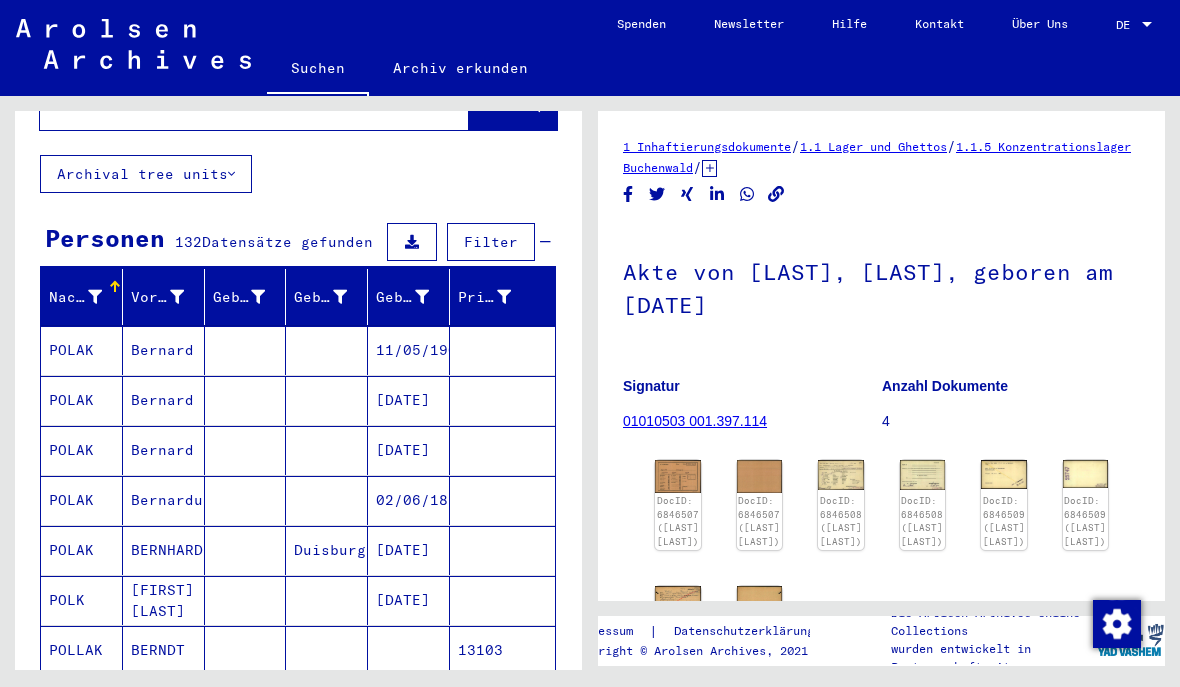 scroll, scrollTop: 98, scrollLeft: 0, axis: vertical 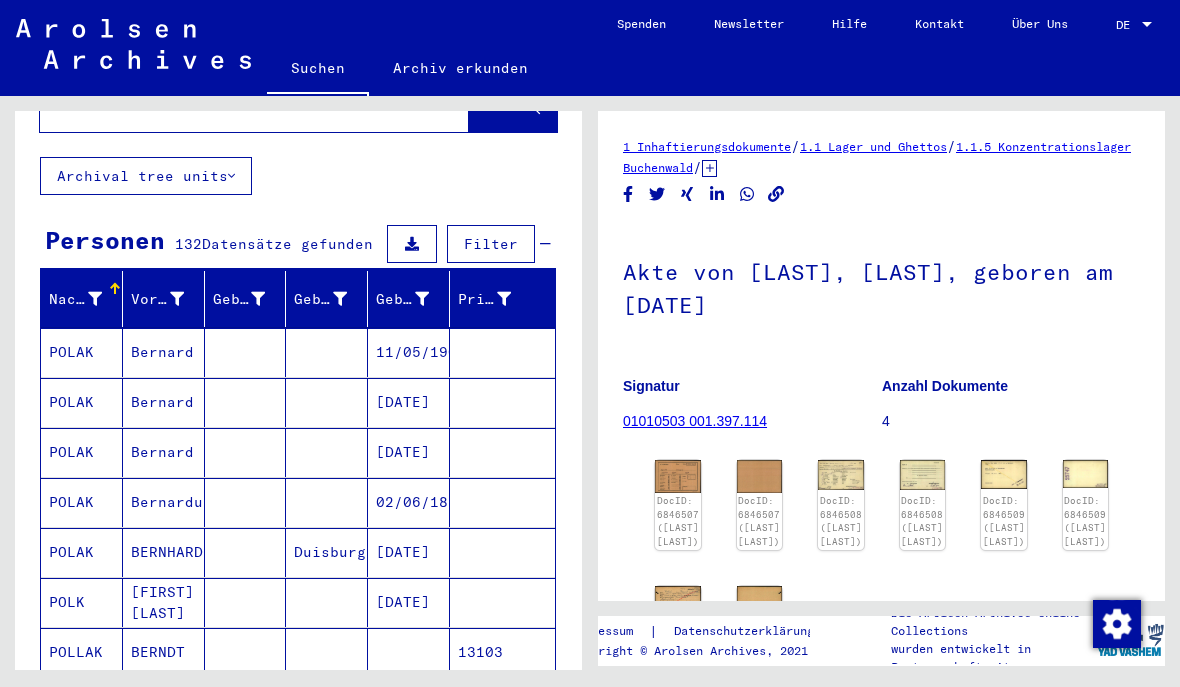 click on "11/05/1906" at bounding box center [409, 402] 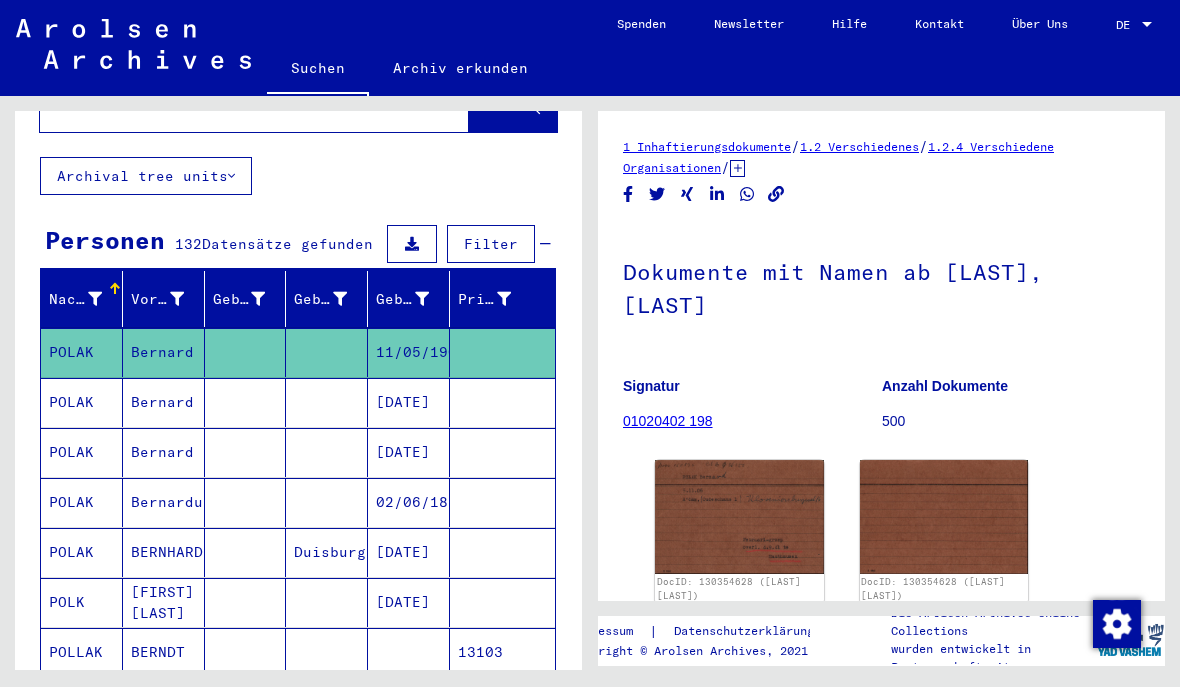 scroll, scrollTop: 0, scrollLeft: 0, axis: both 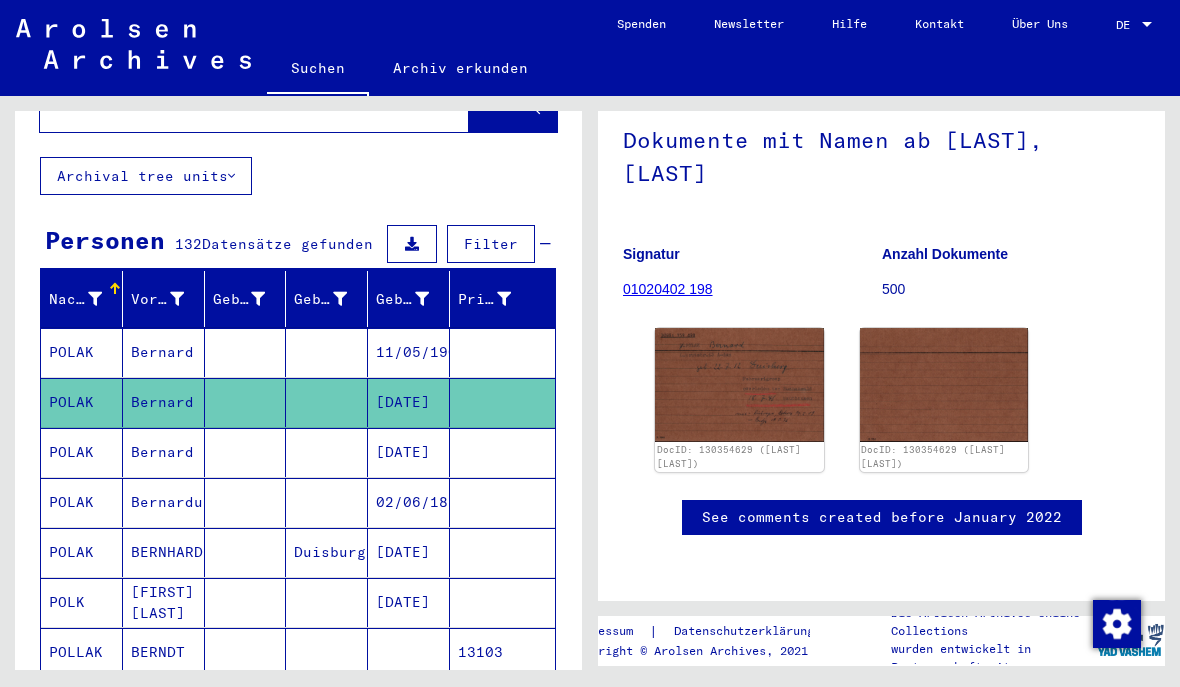 click 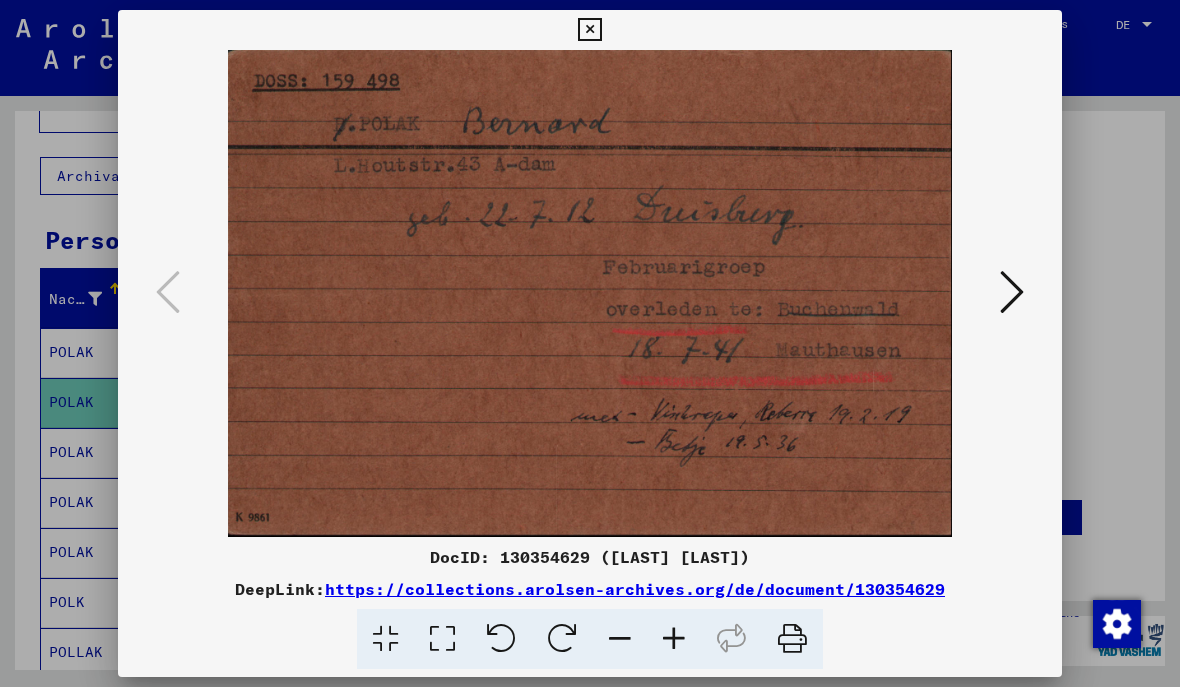 click at bounding box center [589, 30] 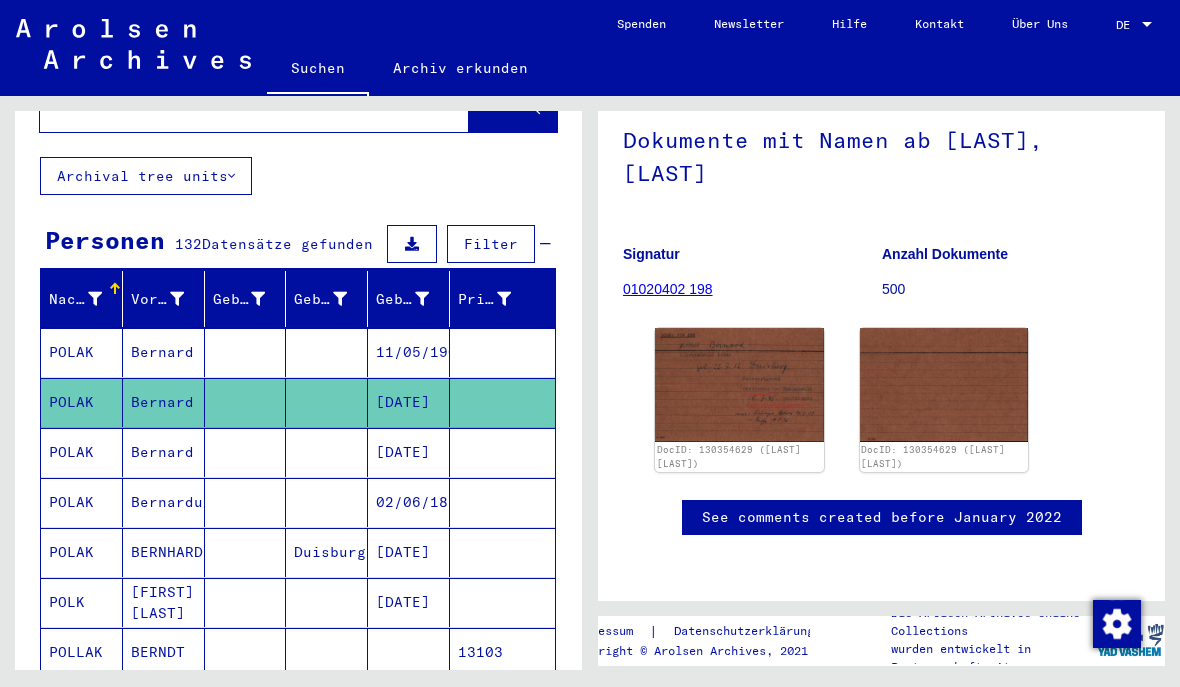 click on "Bernard" at bounding box center [164, 502] 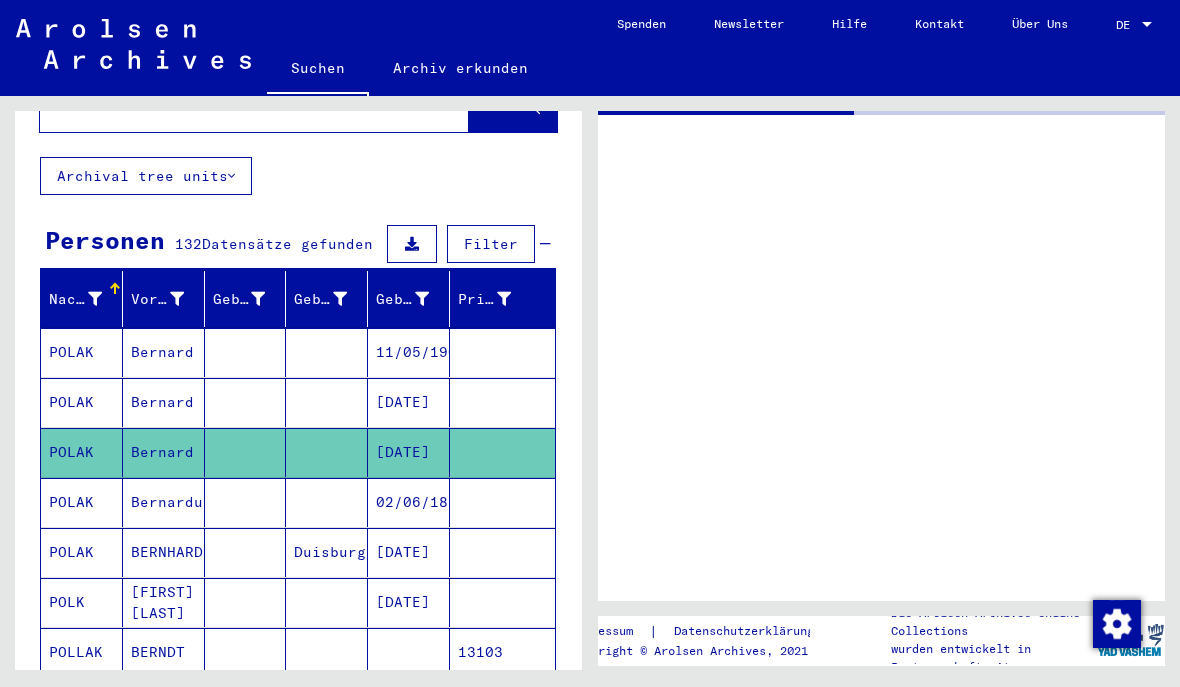 scroll, scrollTop: 0, scrollLeft: 0, axis: both 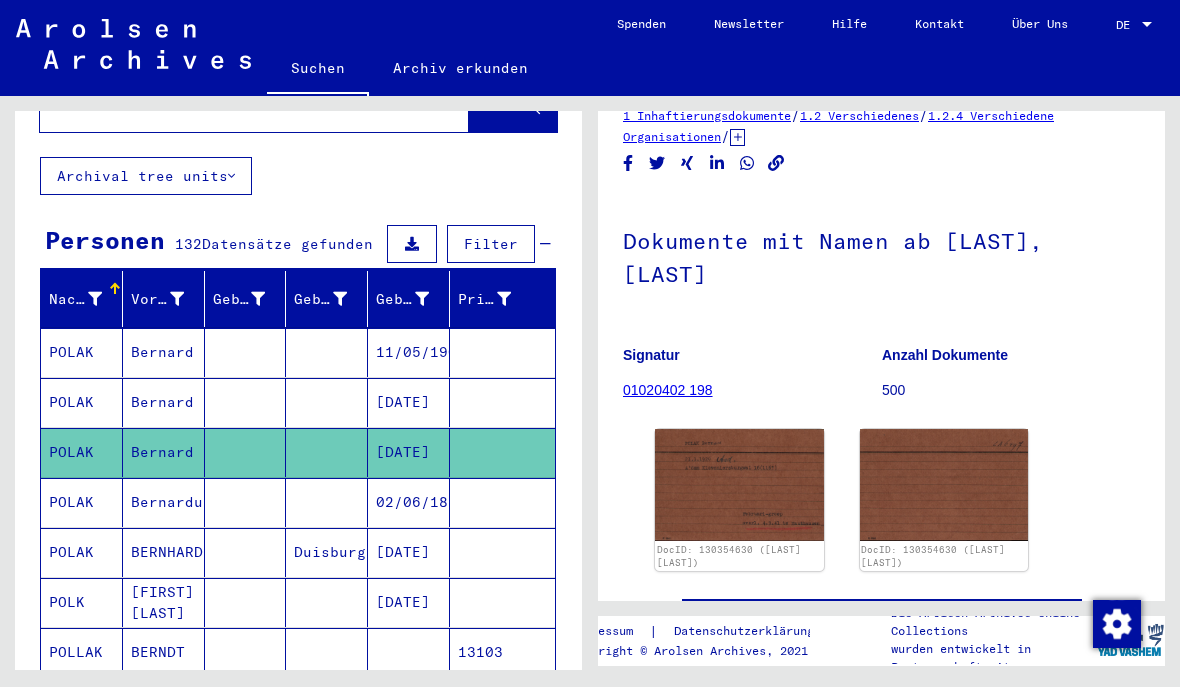 click 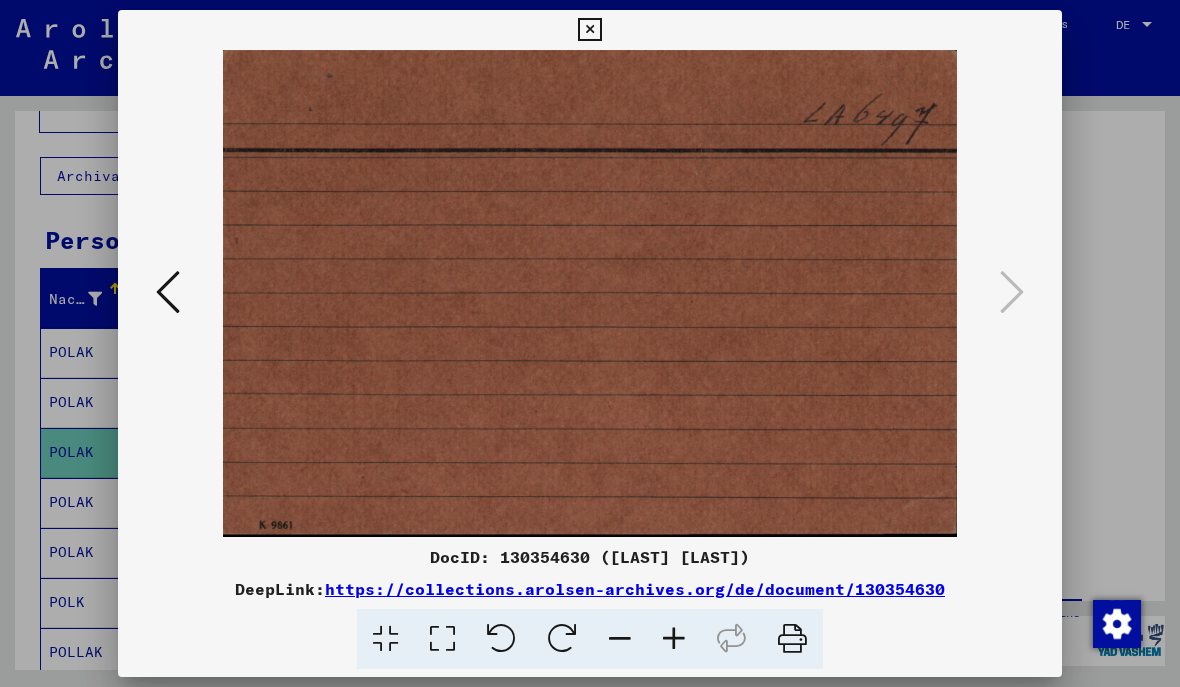 click at bounding box center [168, 292] 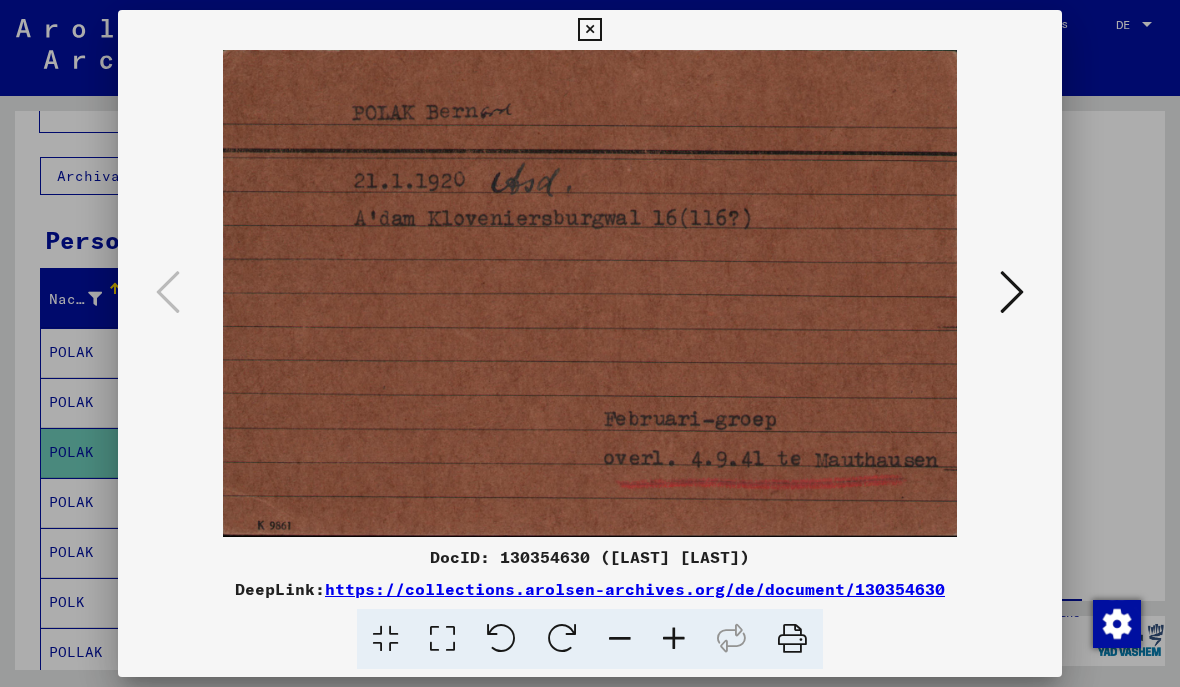 click at bounding box center [589, 30] 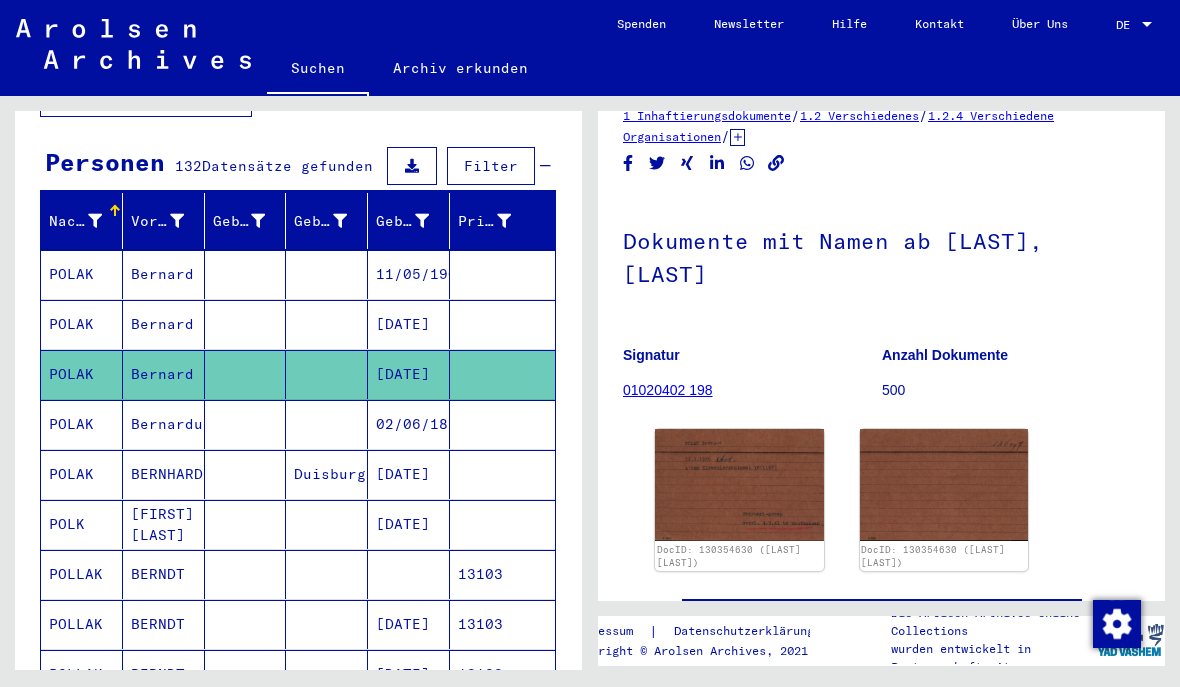 scroll, scrollTop: 195, scrollLeft: 0, axis: vertical 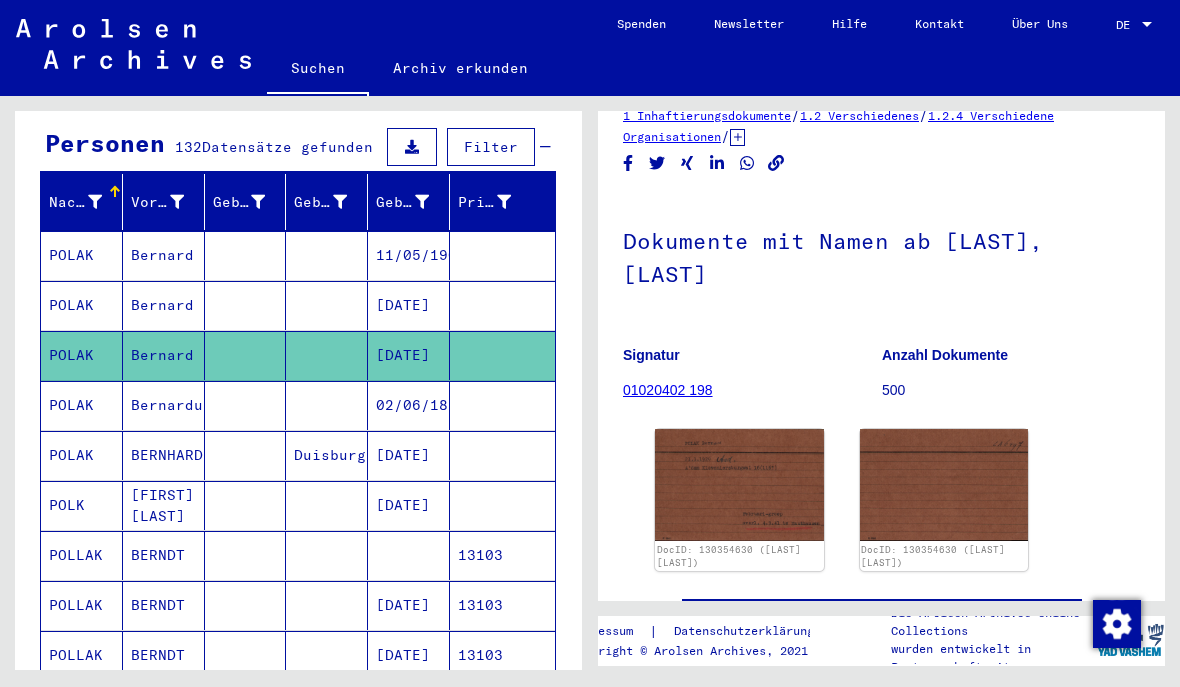 click on "BERNHARD" at bounding box center [164, 505] 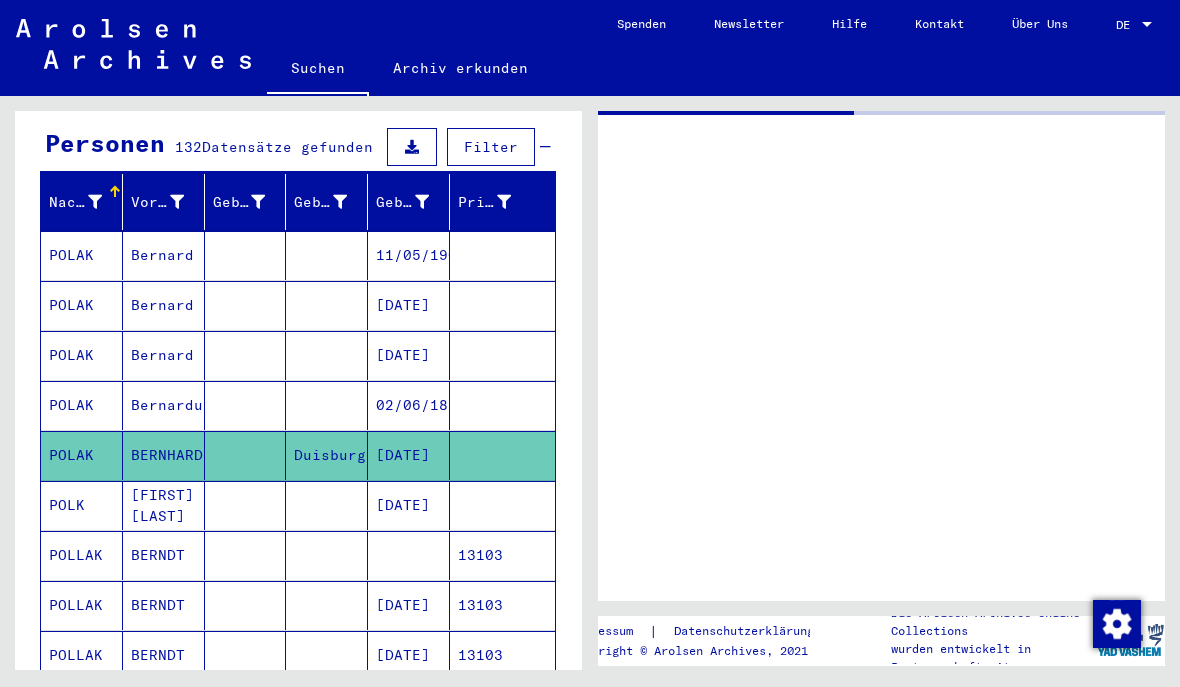 scroll, scrollTop: 0, scrollLeft: 0, axis: both 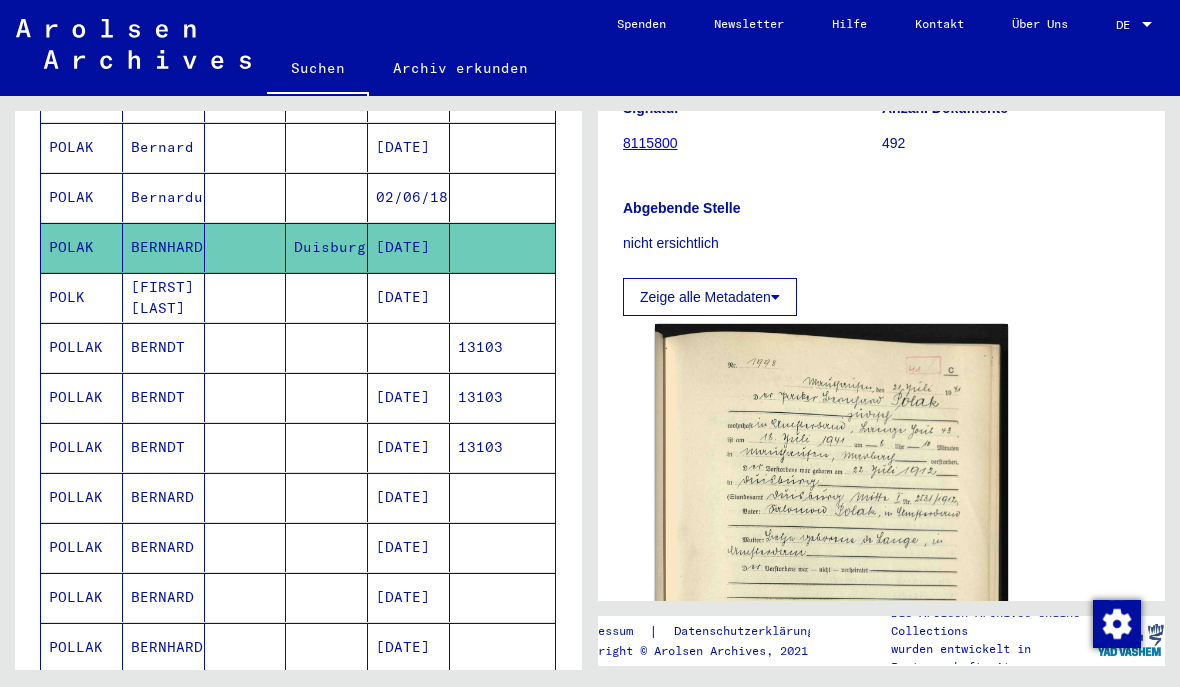 click on "POLLAK" at bounding box center [82, 547] 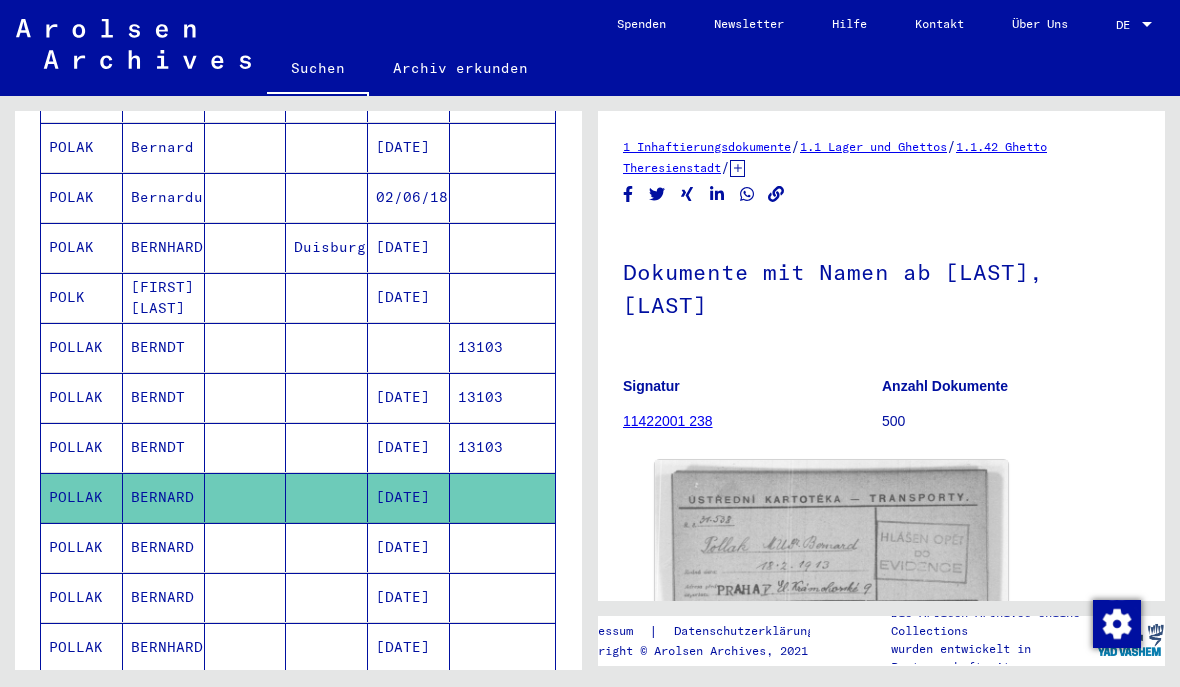 scroll, scrollTop: 0, scrollLeft: 0, axis: both 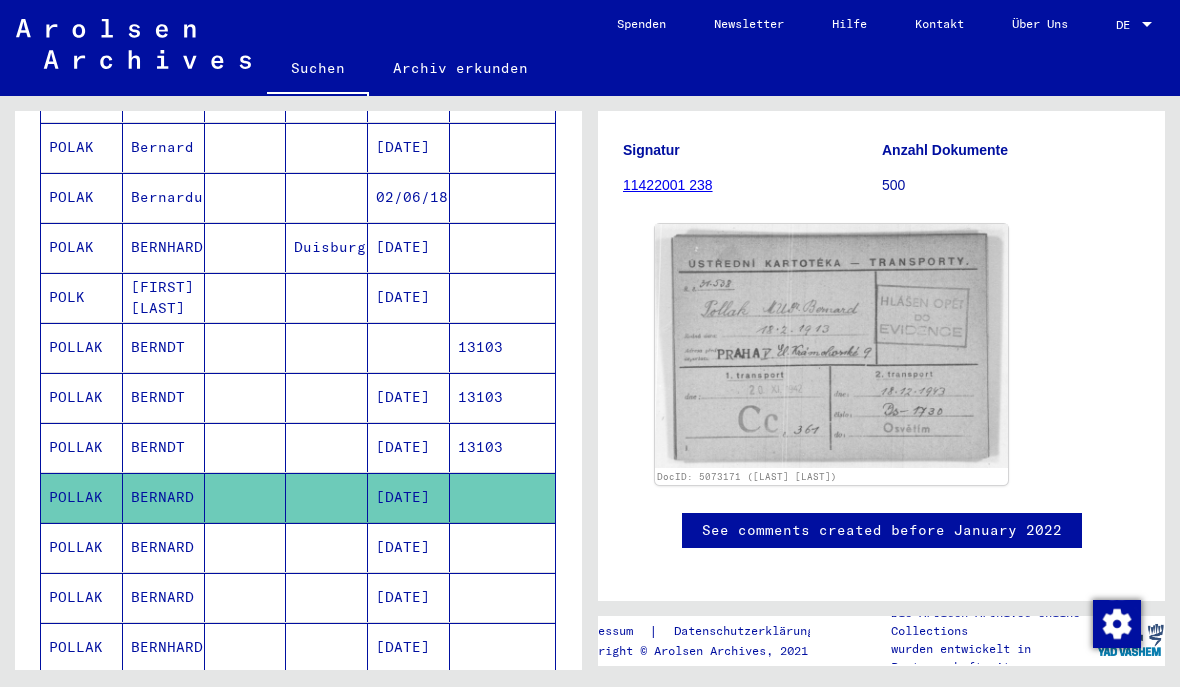click on "See comments created before January 2022" 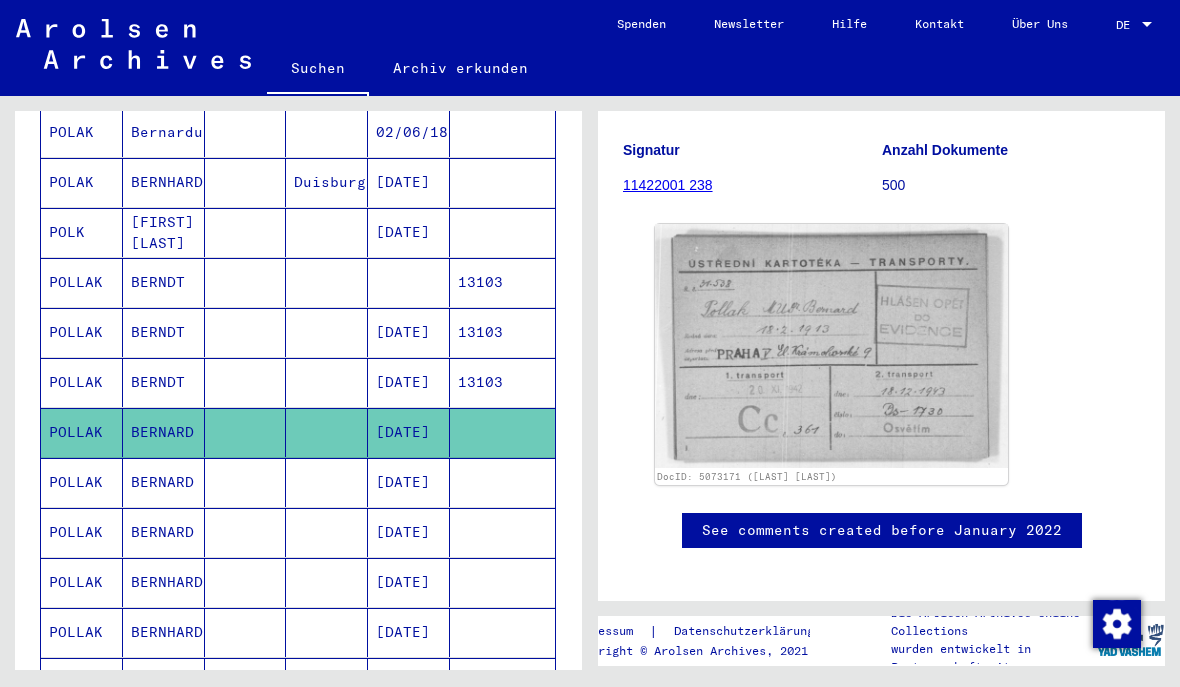 scroll, scrollTop: 487, scrollLeft: 0, axis: vertical 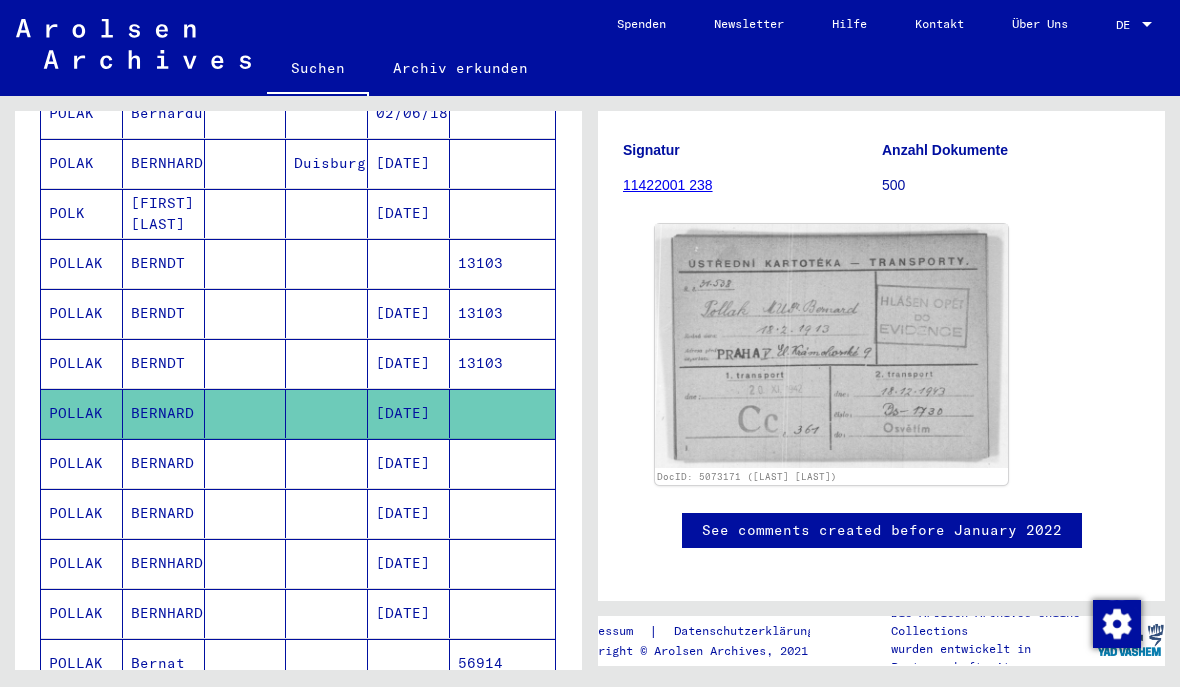 click on "BERNARD" at bounding box center [164, 513] 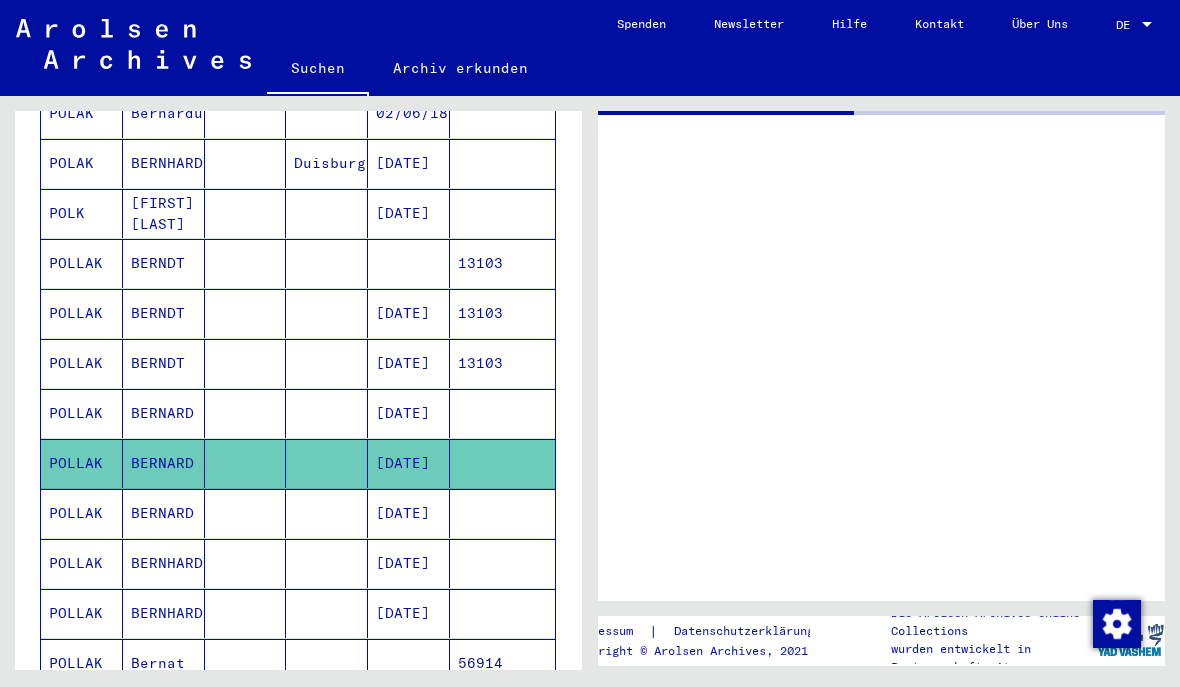 scroll, scrollTop: 0, scrollLeft: 0, axis: both 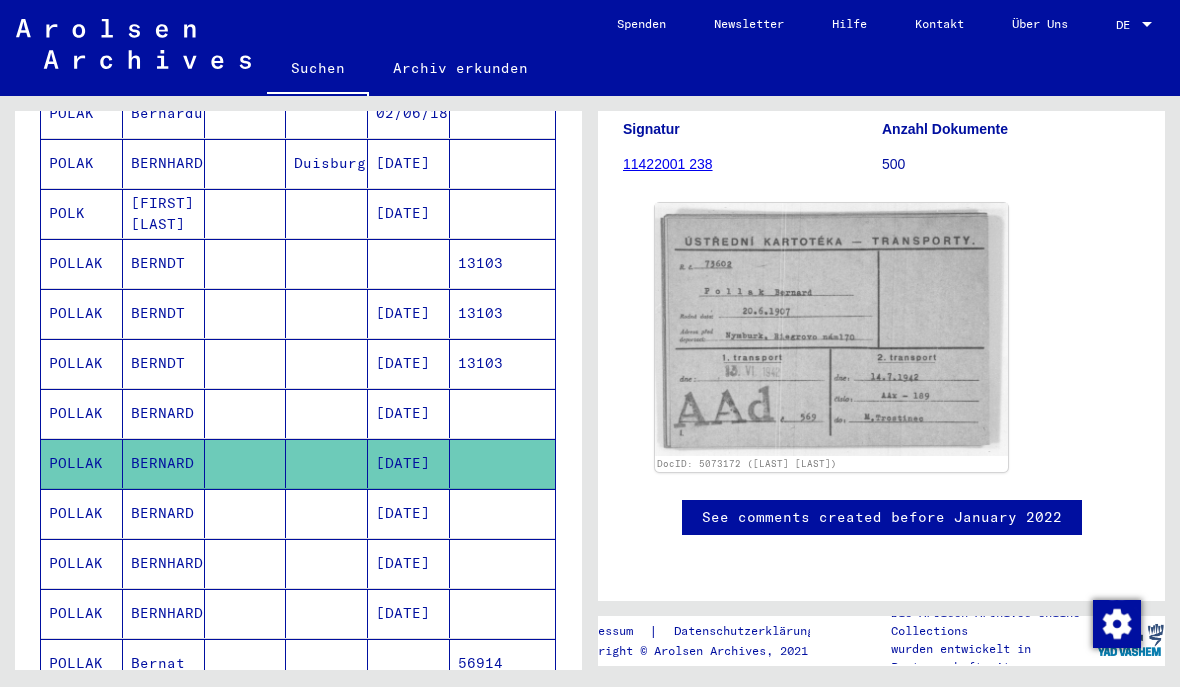 click on "BERNARD" at bounding box center (164, 563) 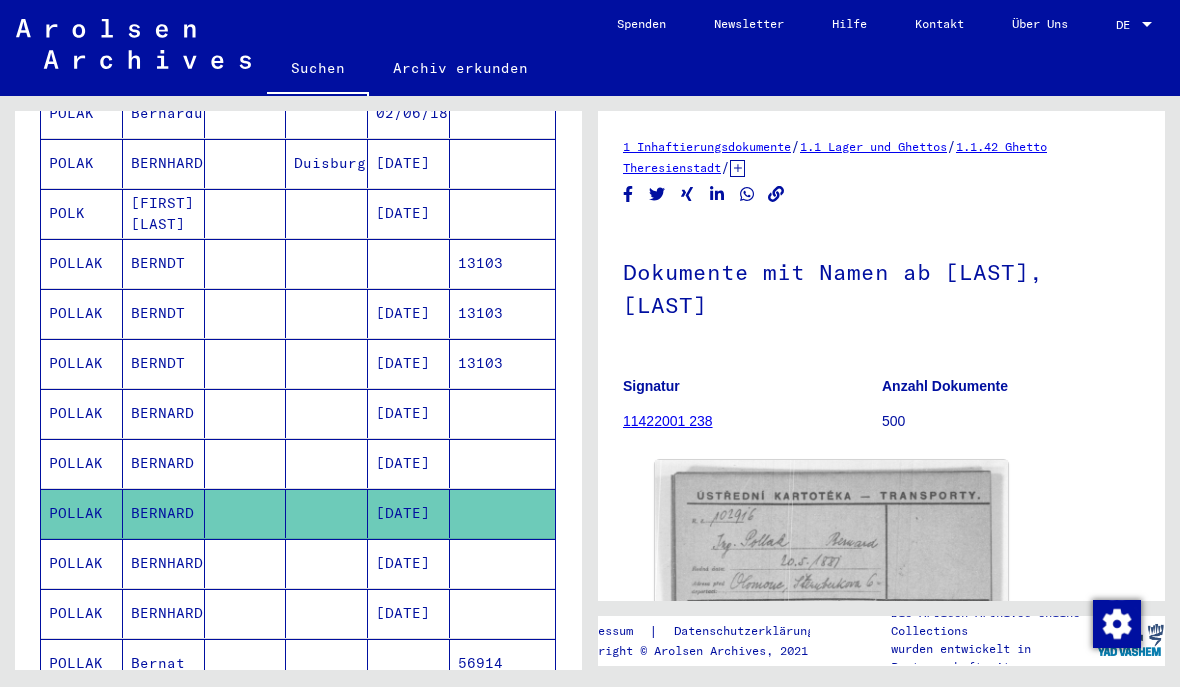 scroll, scrollTop: 0, scrollLeft: 0, axis: both 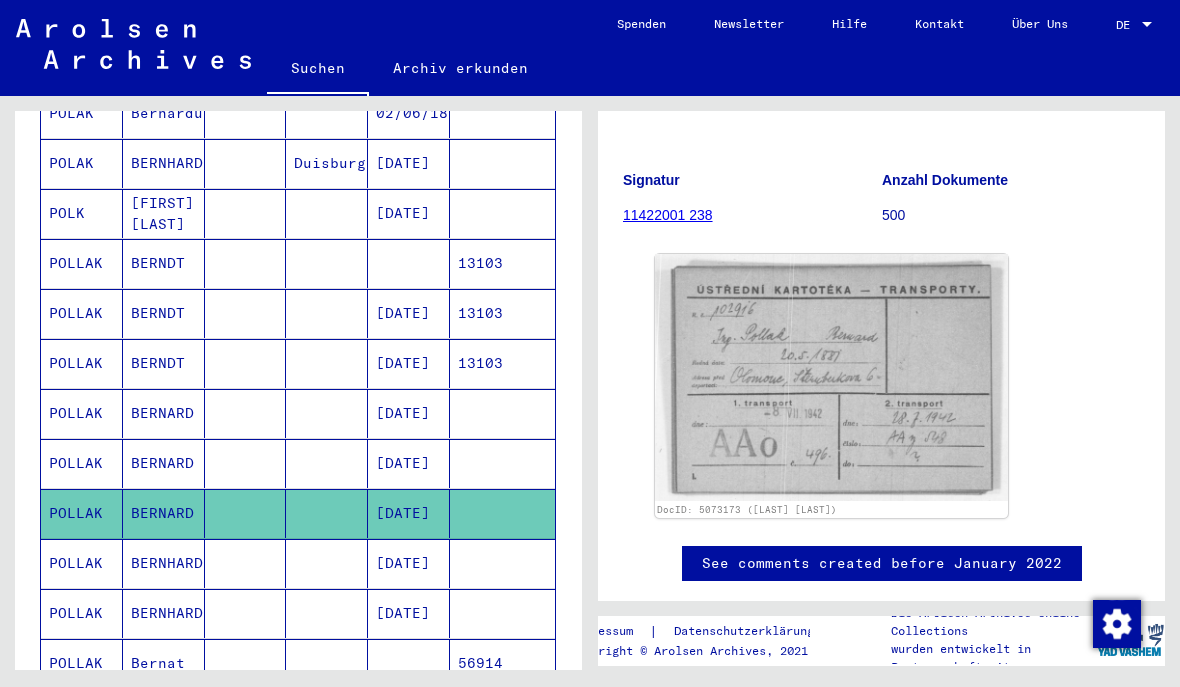 click 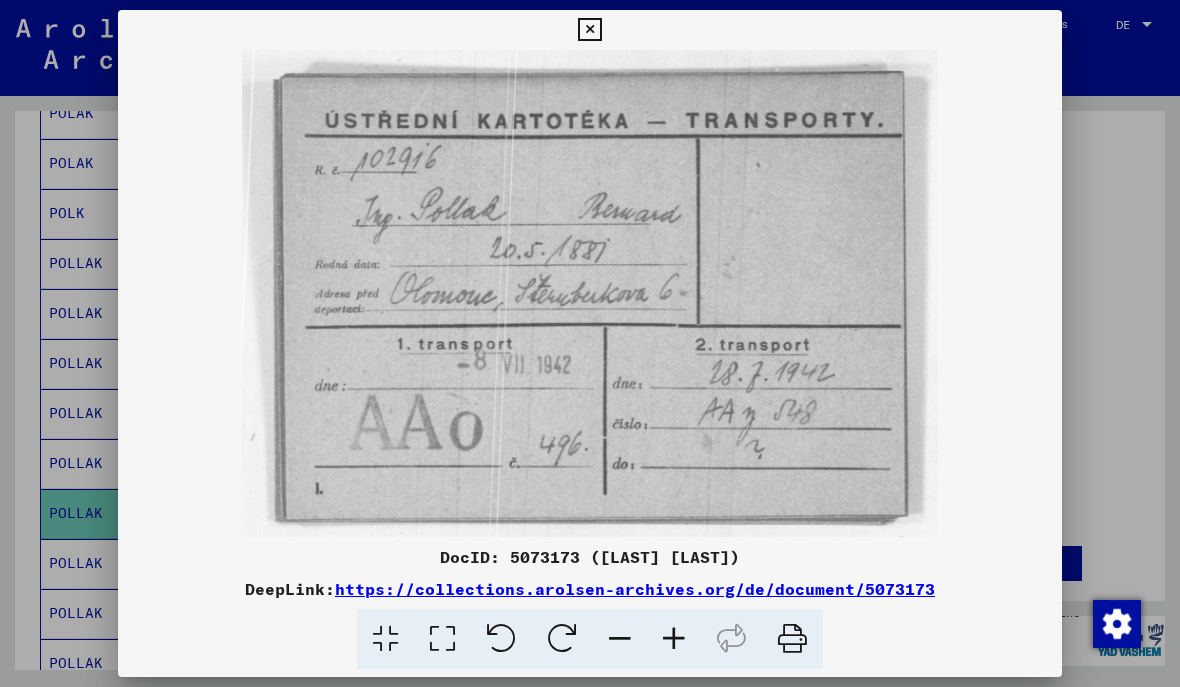click at bounding box center [589, 30] 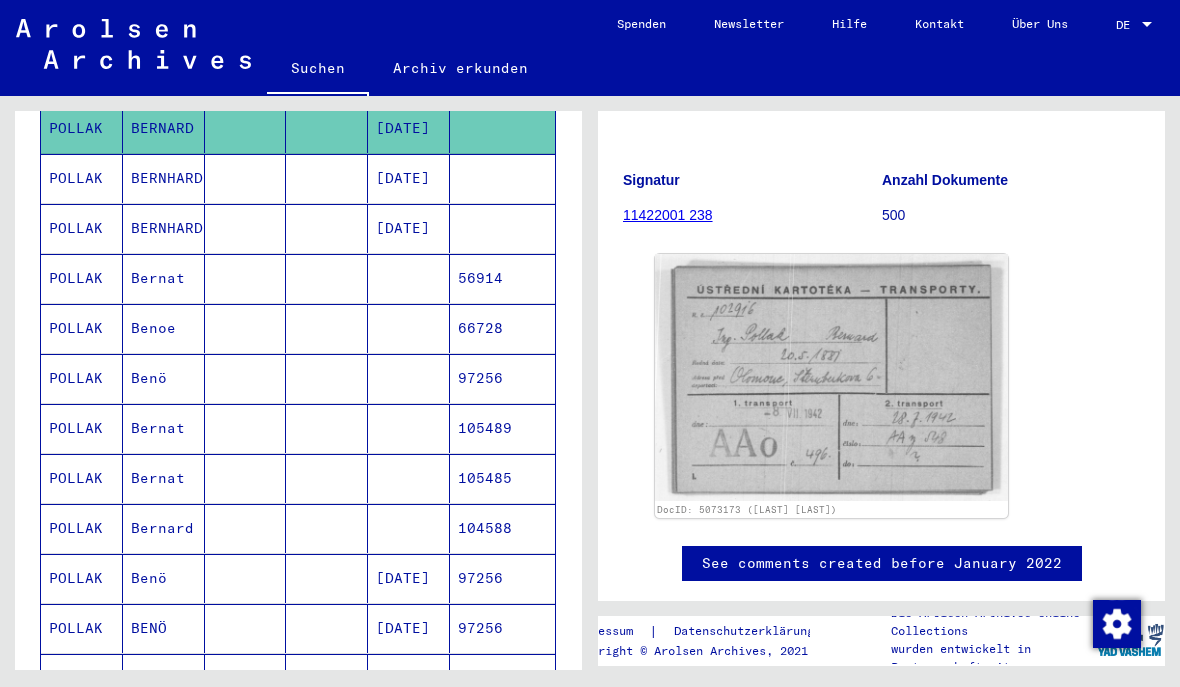 scroll, scrollTop: 873, scrollLeft: 0, axis: vertical 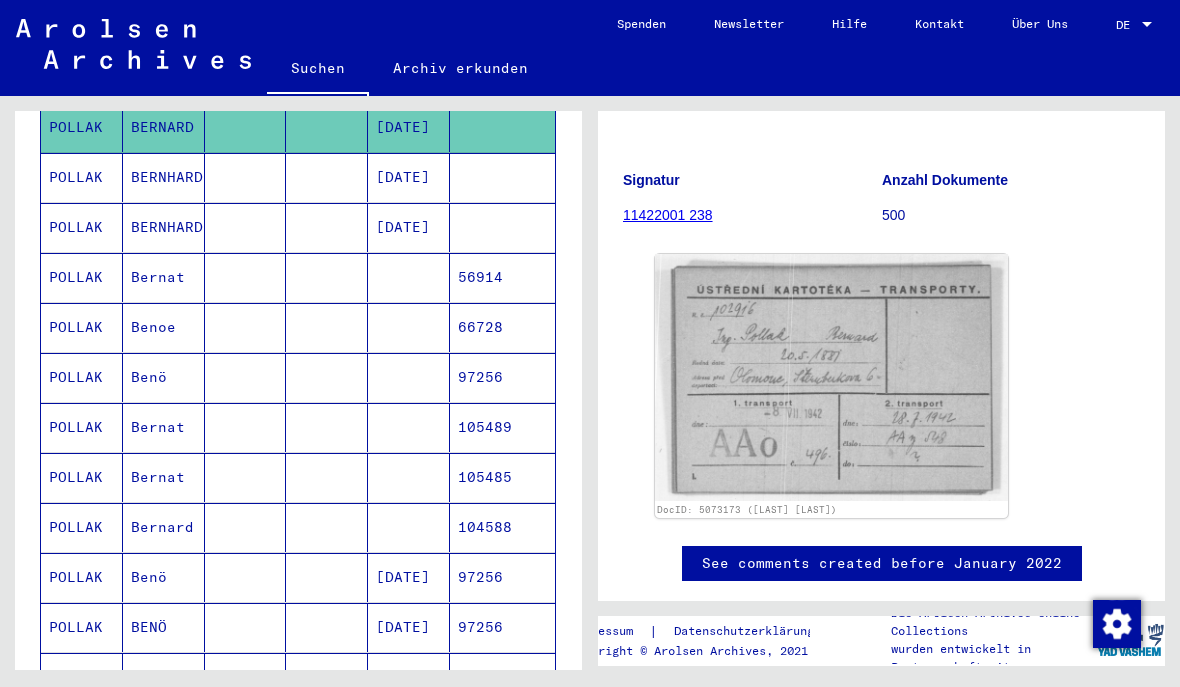 click on "Bernard" at bounding box center [164, 577] 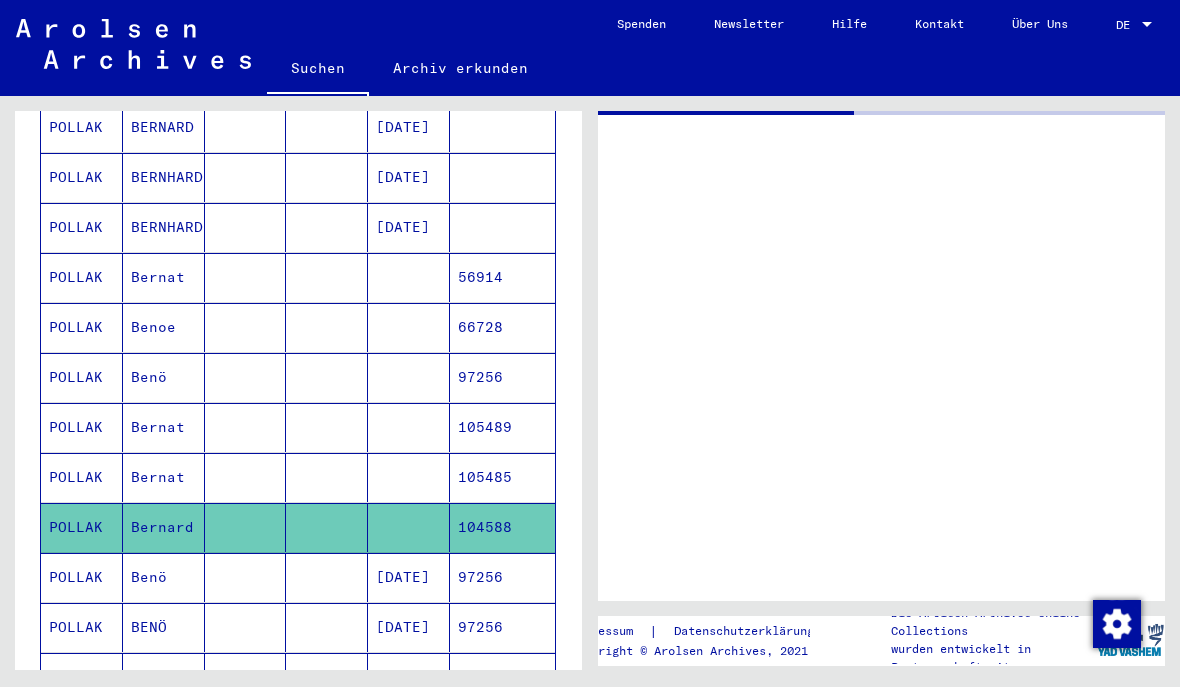 scroll, scrollTop: 0, scrollLeft: 0, axis: both 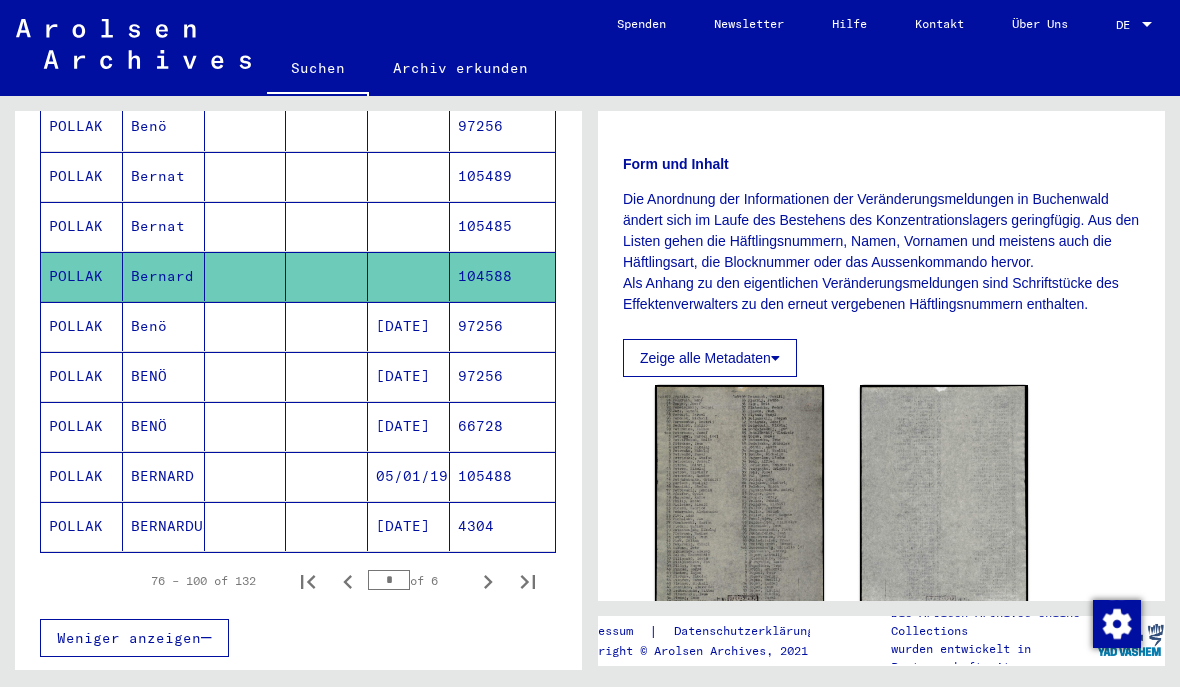 click on "BERNARD" at bounding box center [164, 526] 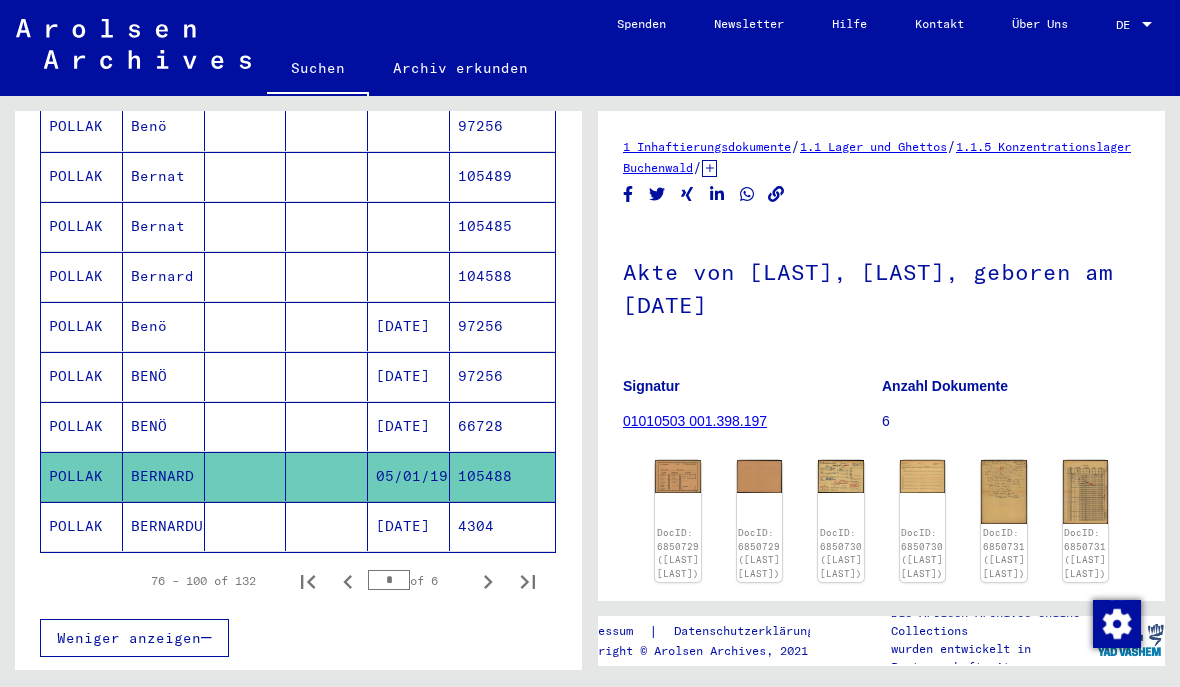 scroll, scrollTop: 0, scrollLeft: 0, axis: both 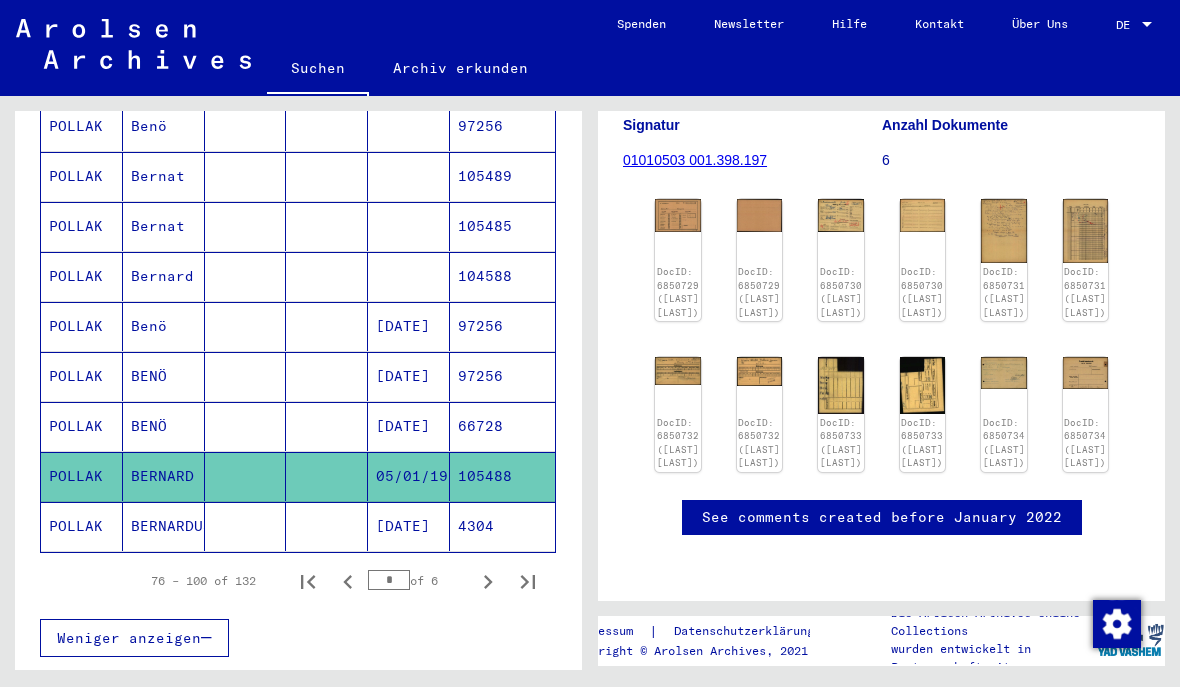 click 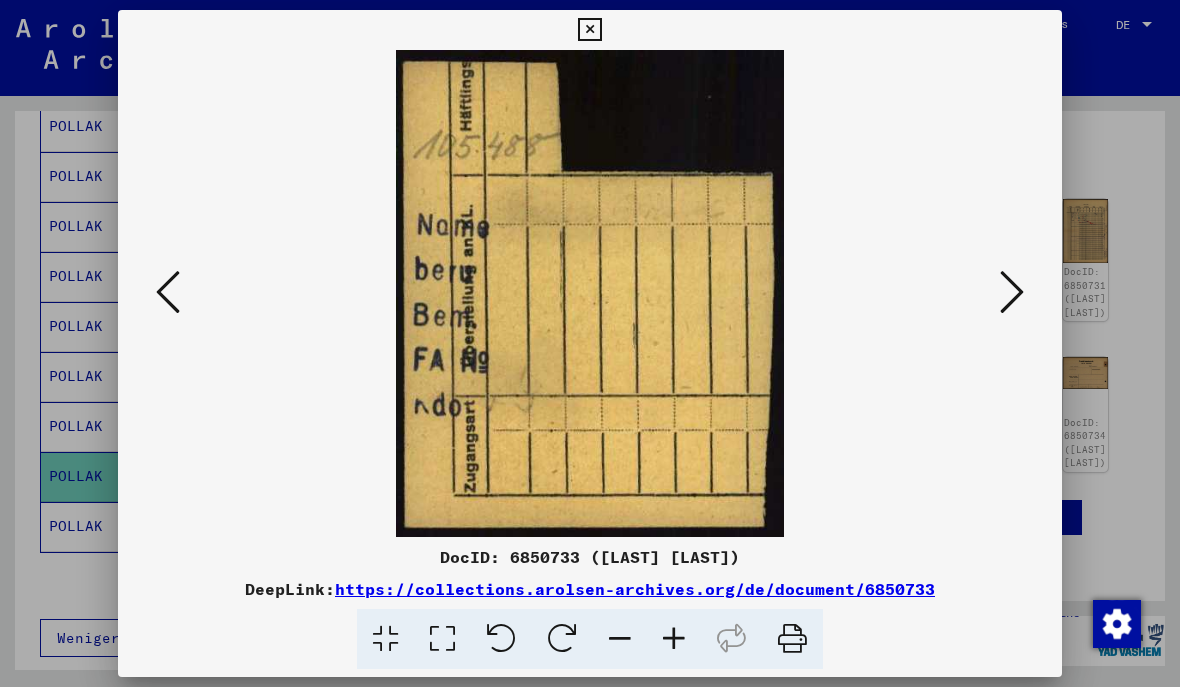 click at bounding box center [1012, 293] 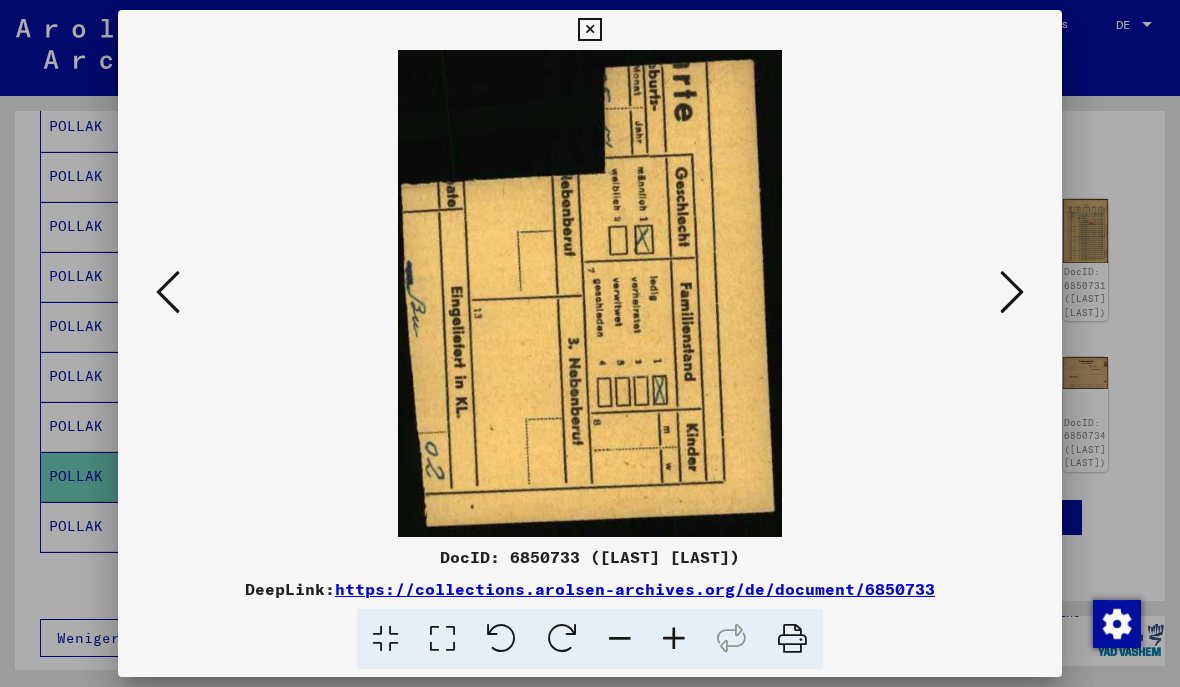 click at bounding box center (1012, 292) 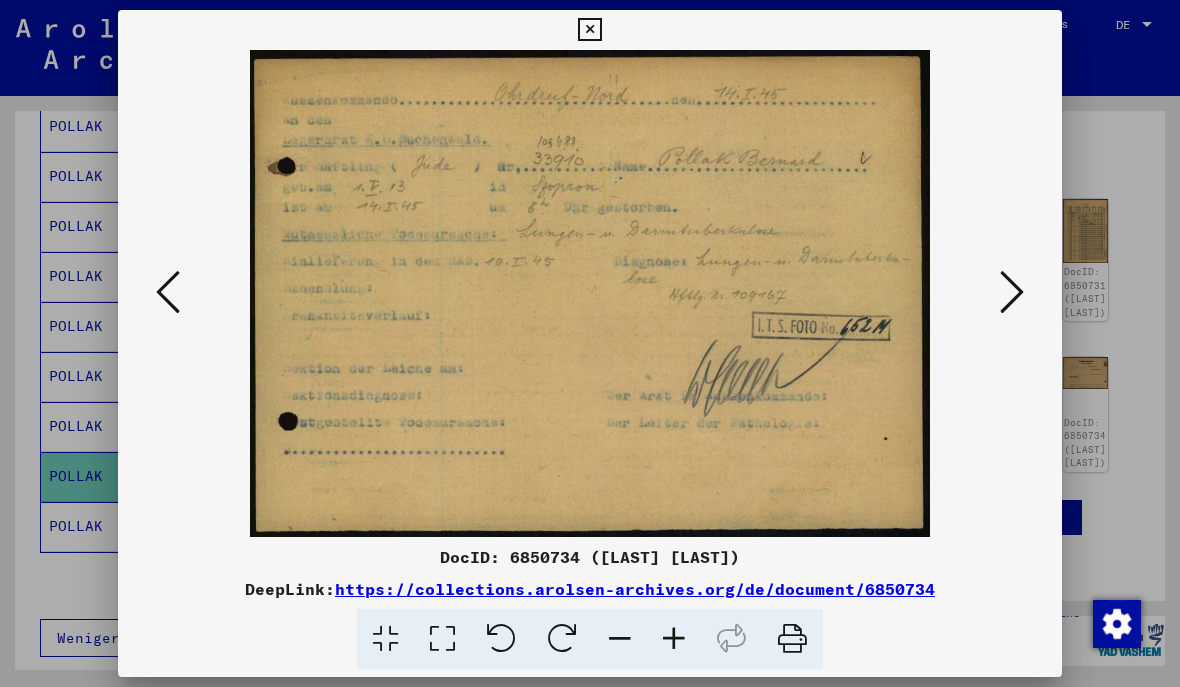 click at bounding box center (1012, 292) 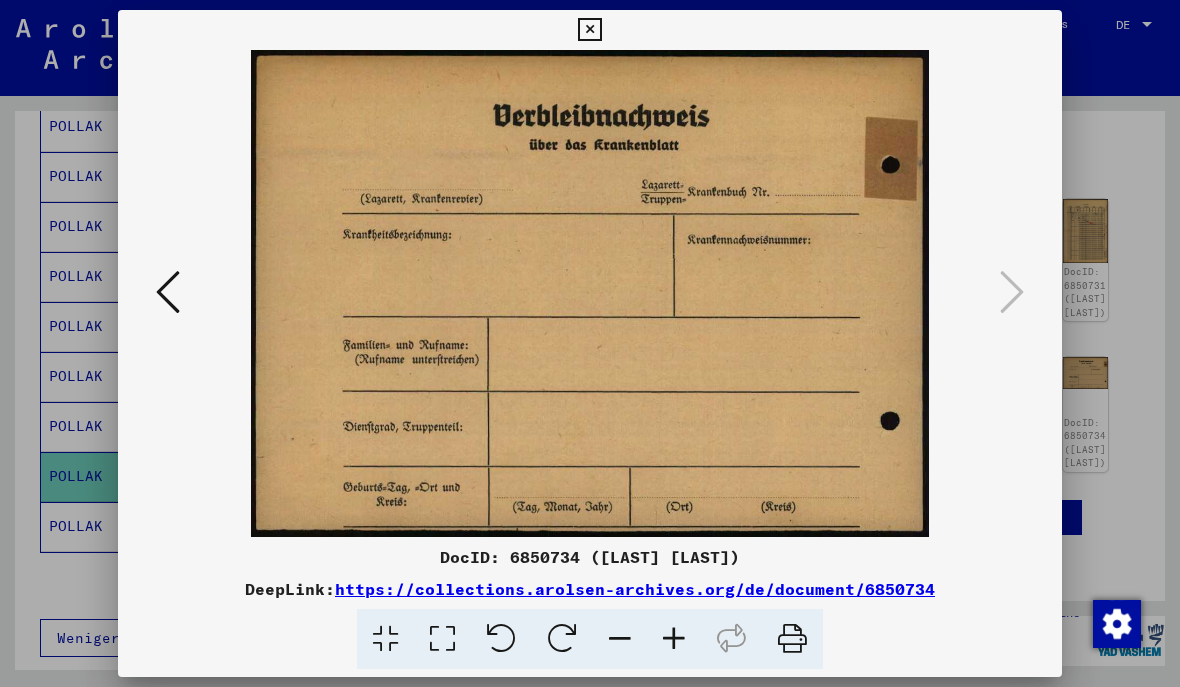 click at bounding box center (590, 293) 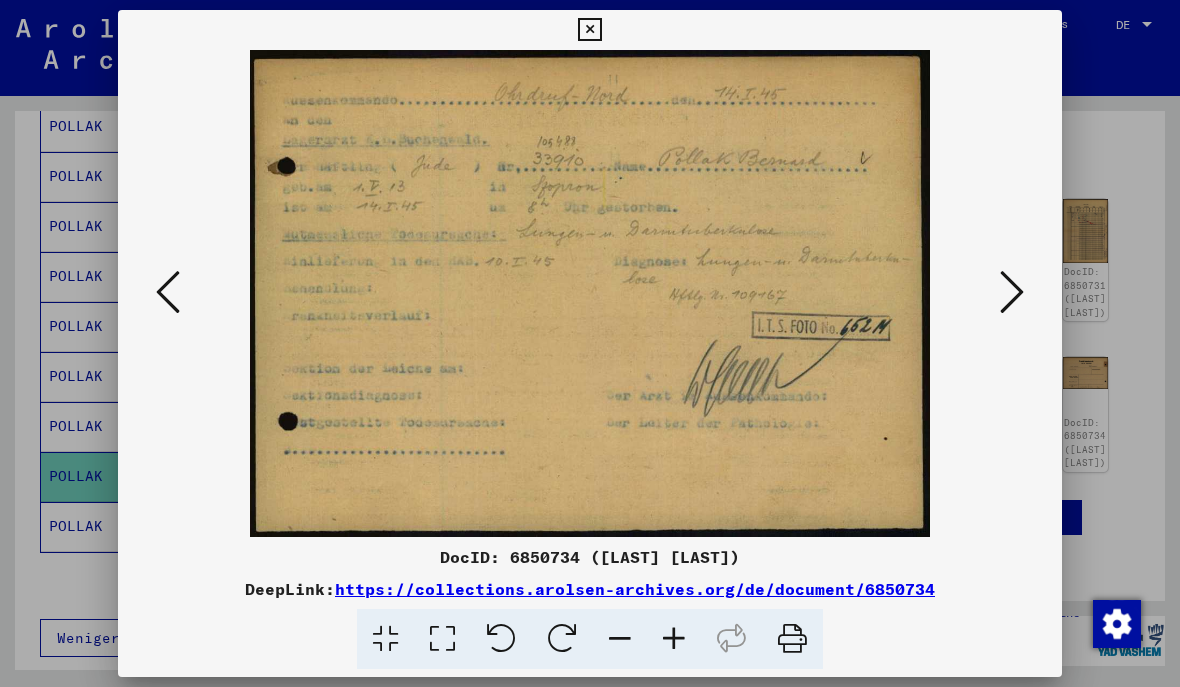 click at bounding box center [168, 292] 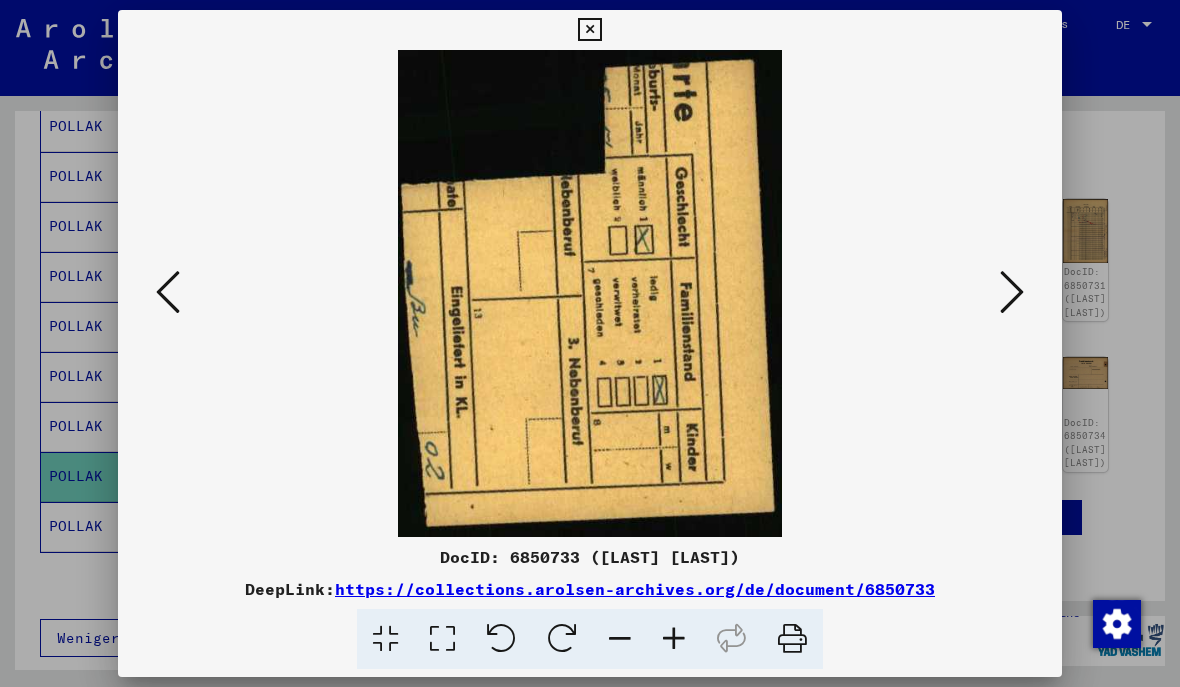 click at bounding box center (168, 292) 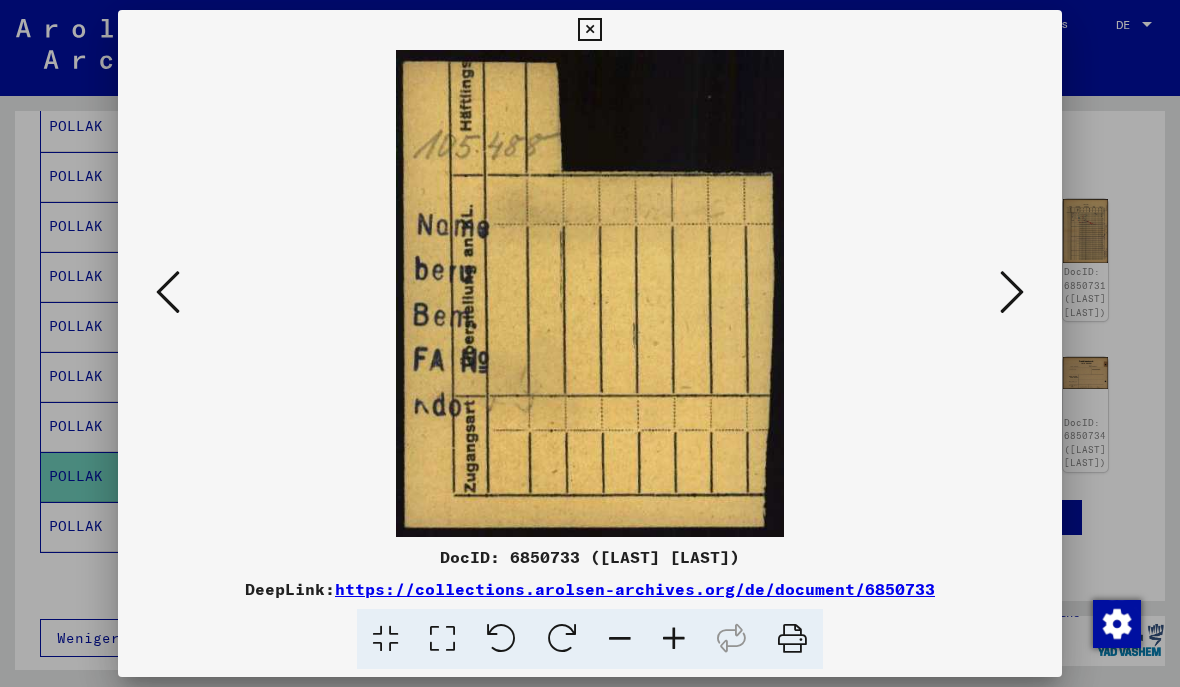 click at bounding box center [168, 292] 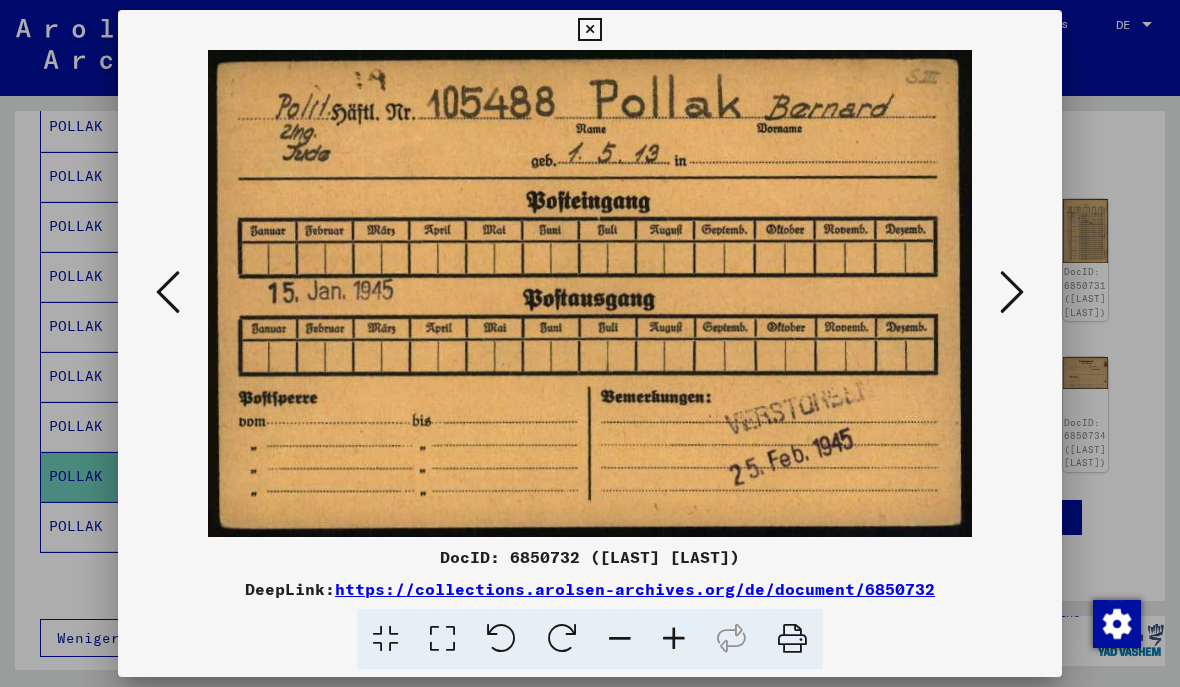 click at bounding box center [168, 292] 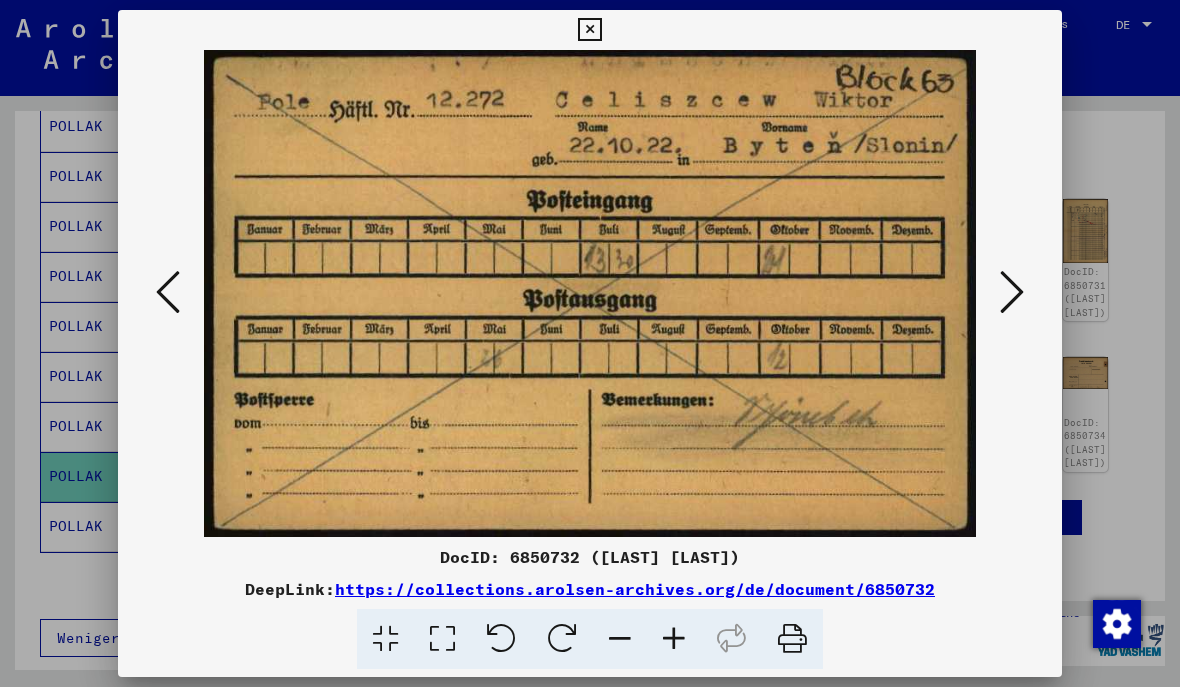 click at bounding box center (168, 292) 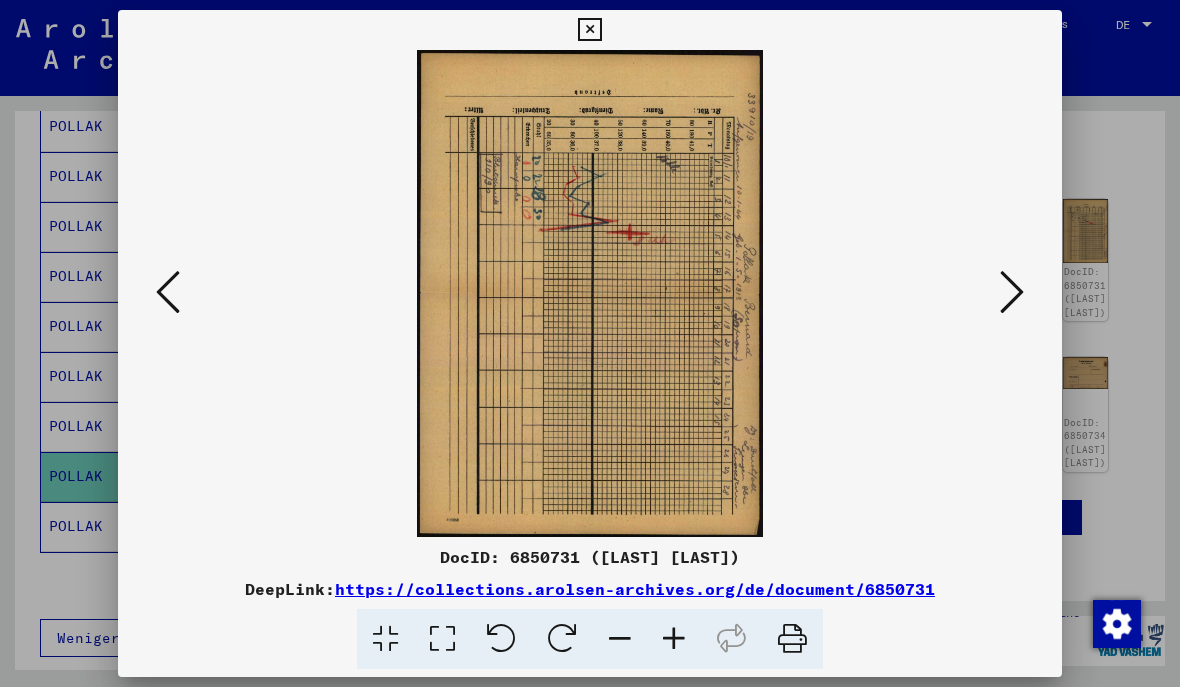click at bounding box center (168, 292) 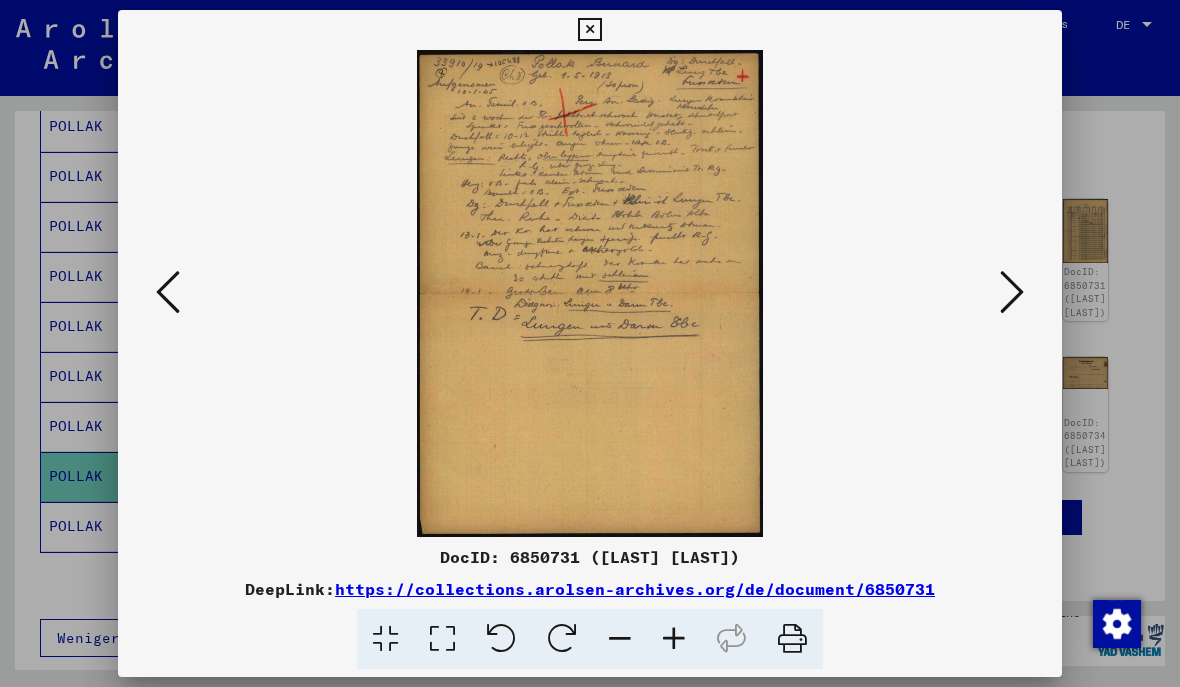 click at bounding box center [168, 292] 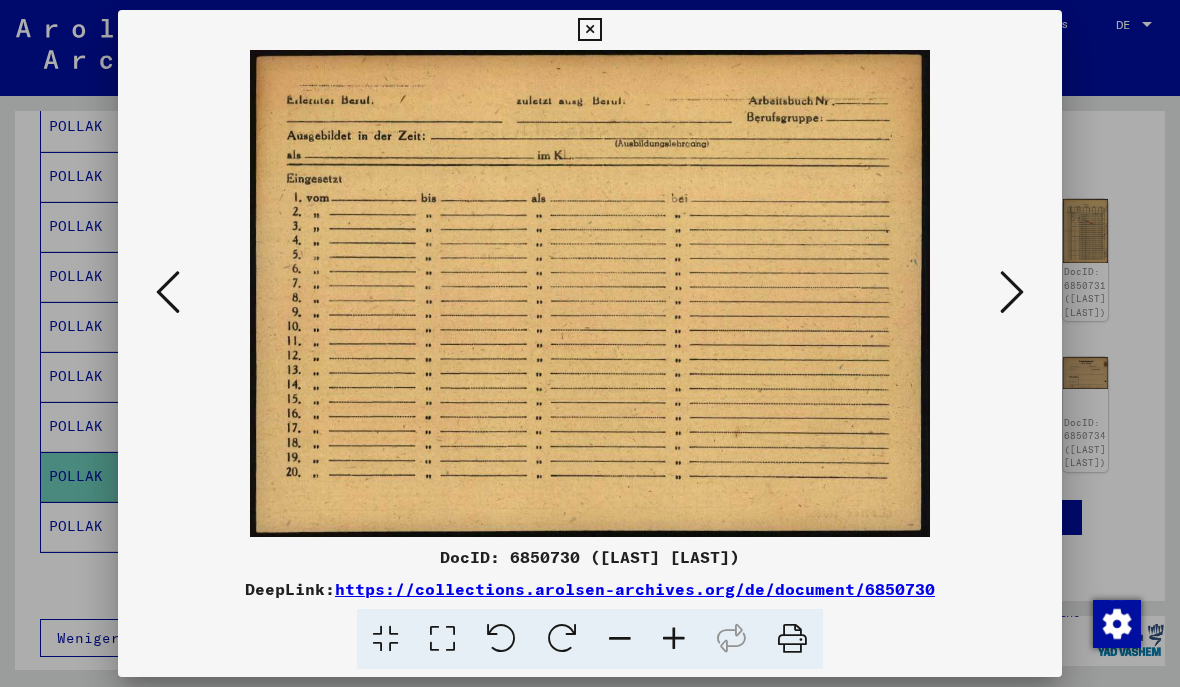 click at bounding box center (168, 292) 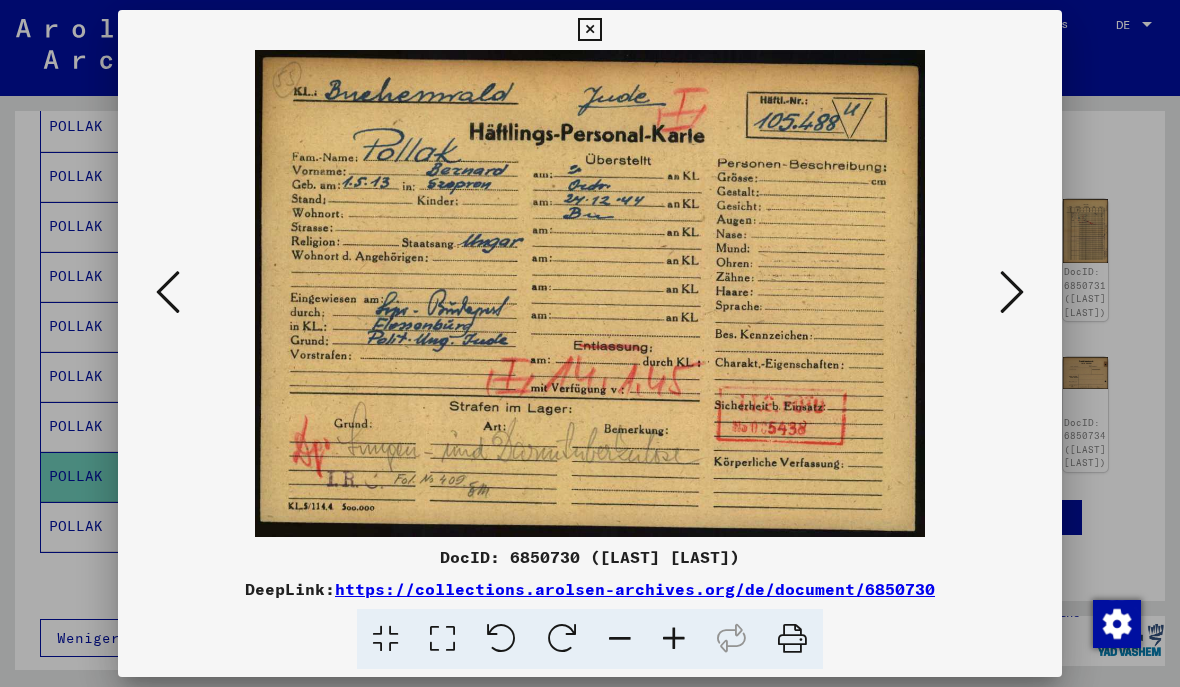 click at bounding box center (168, 292) 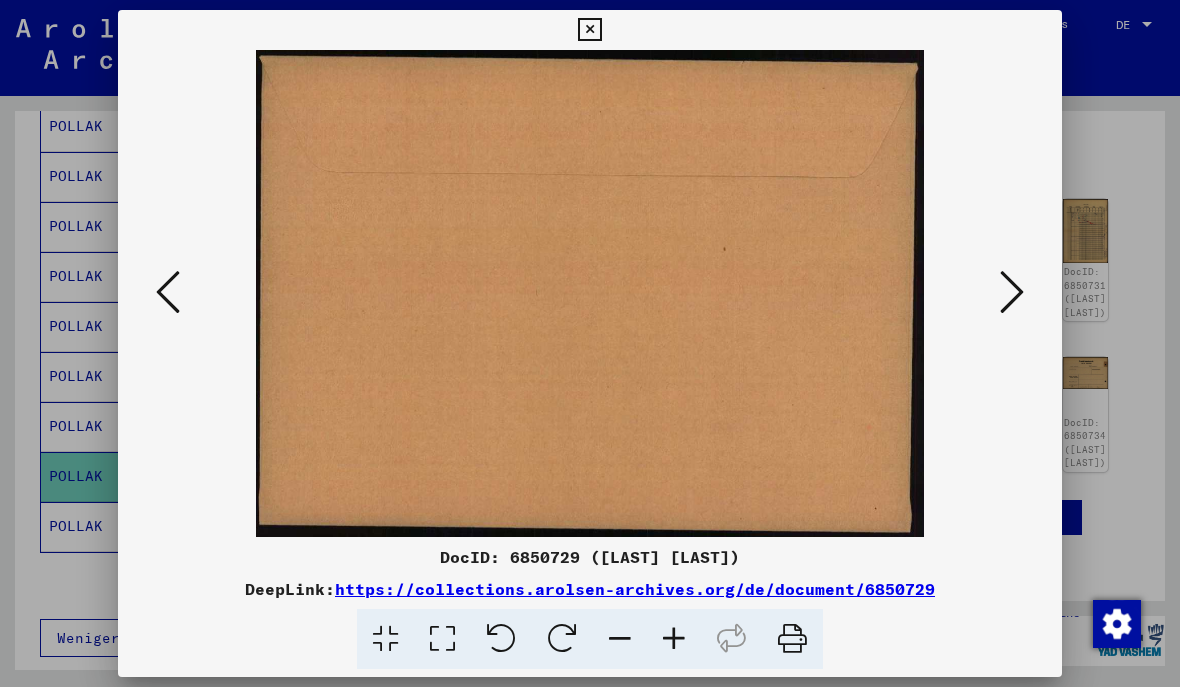 click at bounding box center (168, 292) 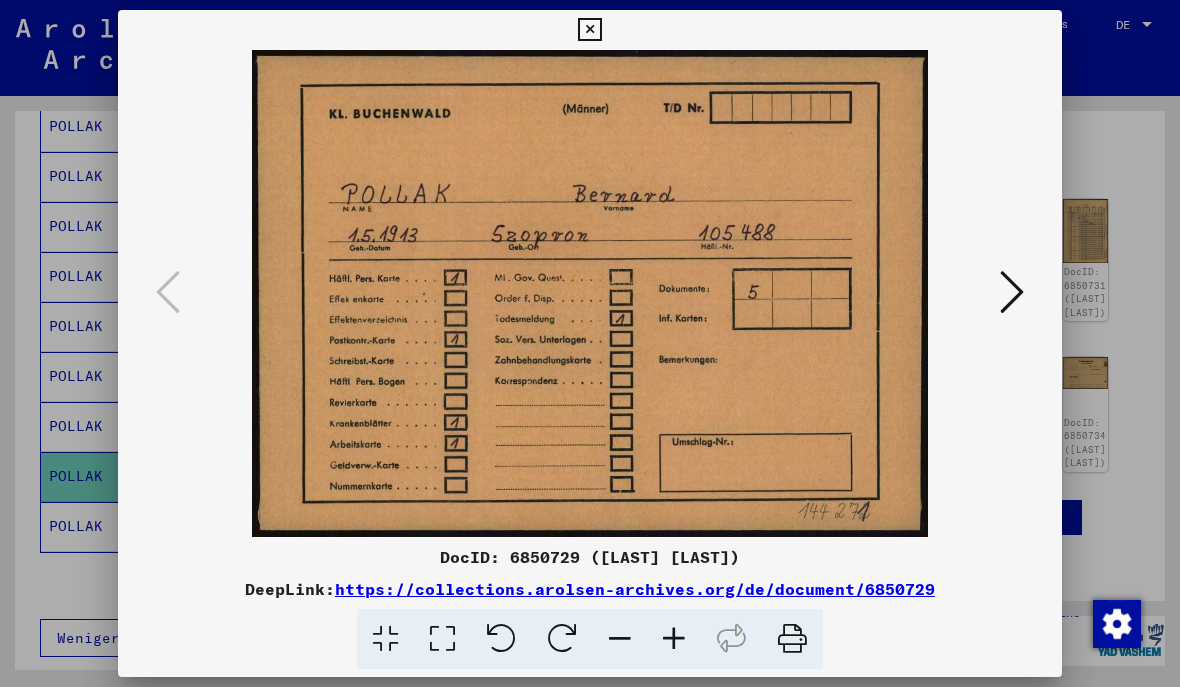 click at bounding box center [1012, 292] 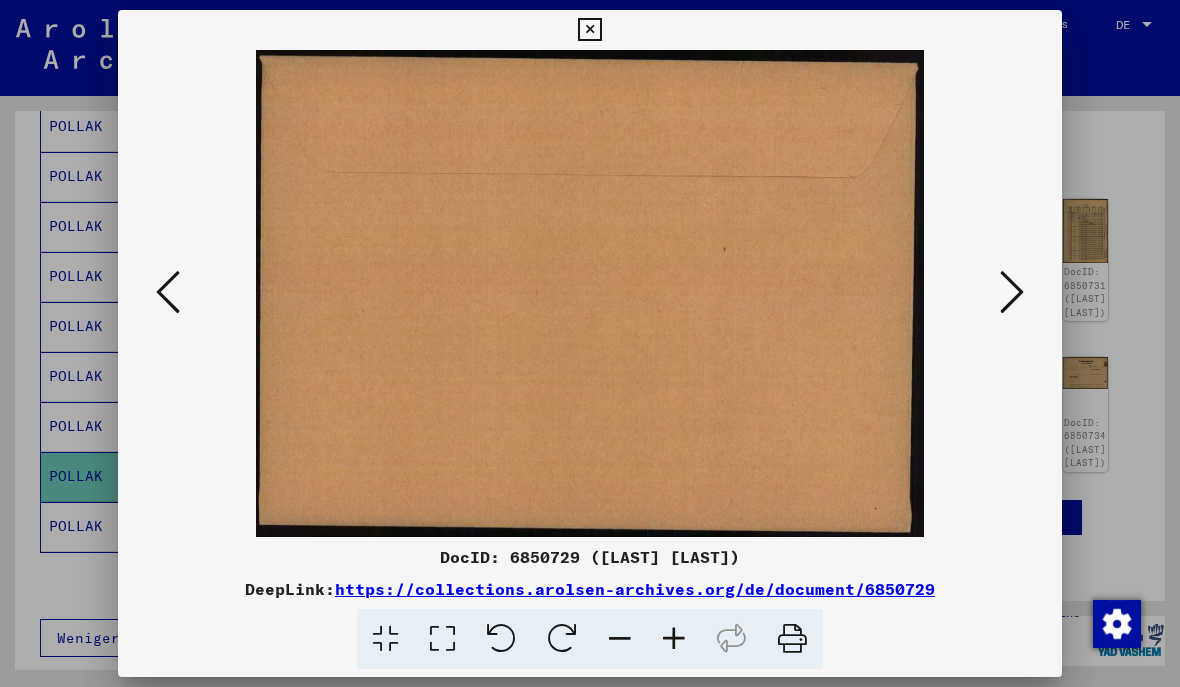 click at bounding box center [1012, 292] 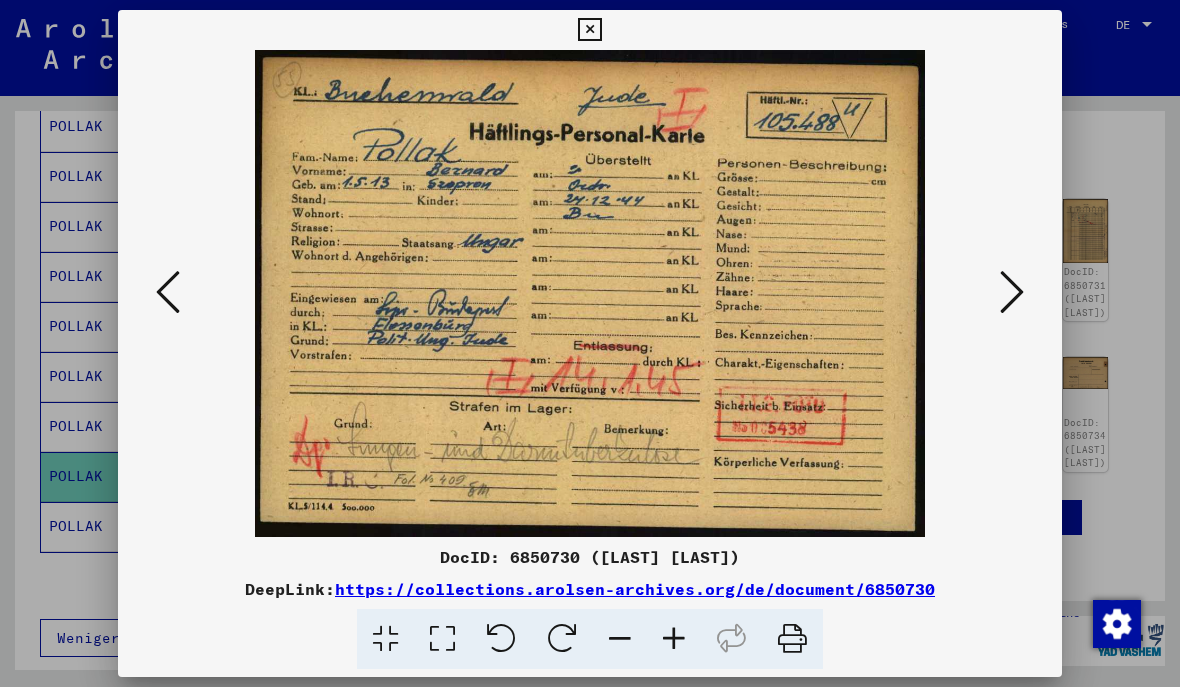 click at bounding box center (589, 30) 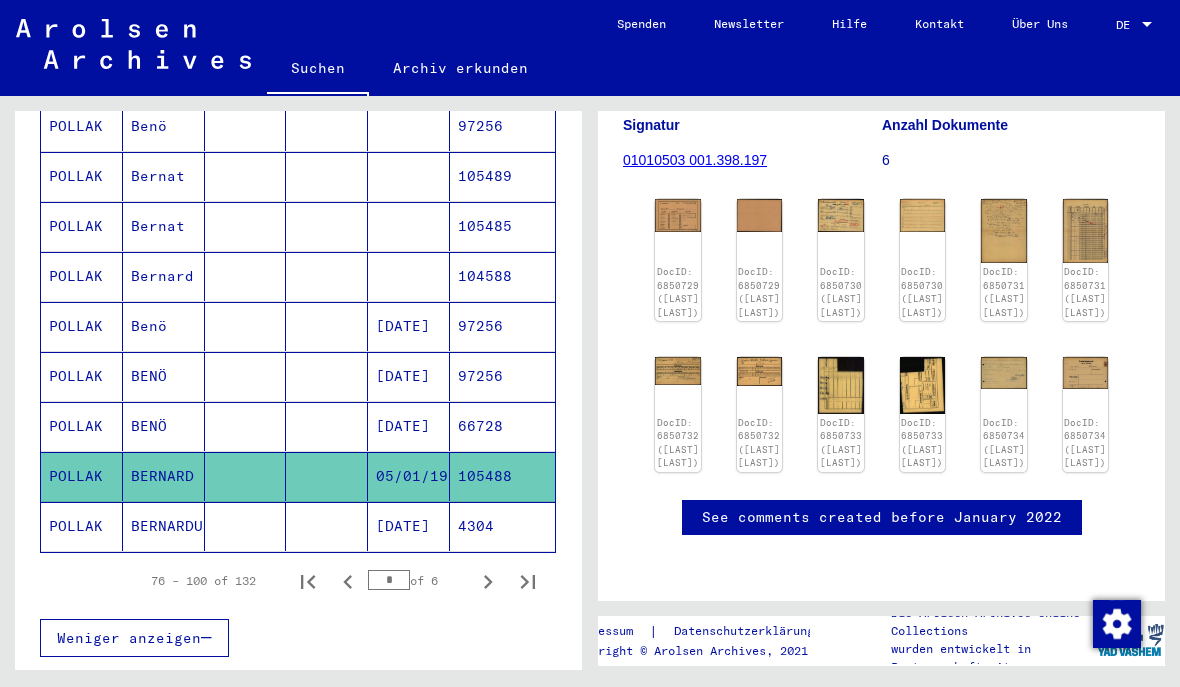 click 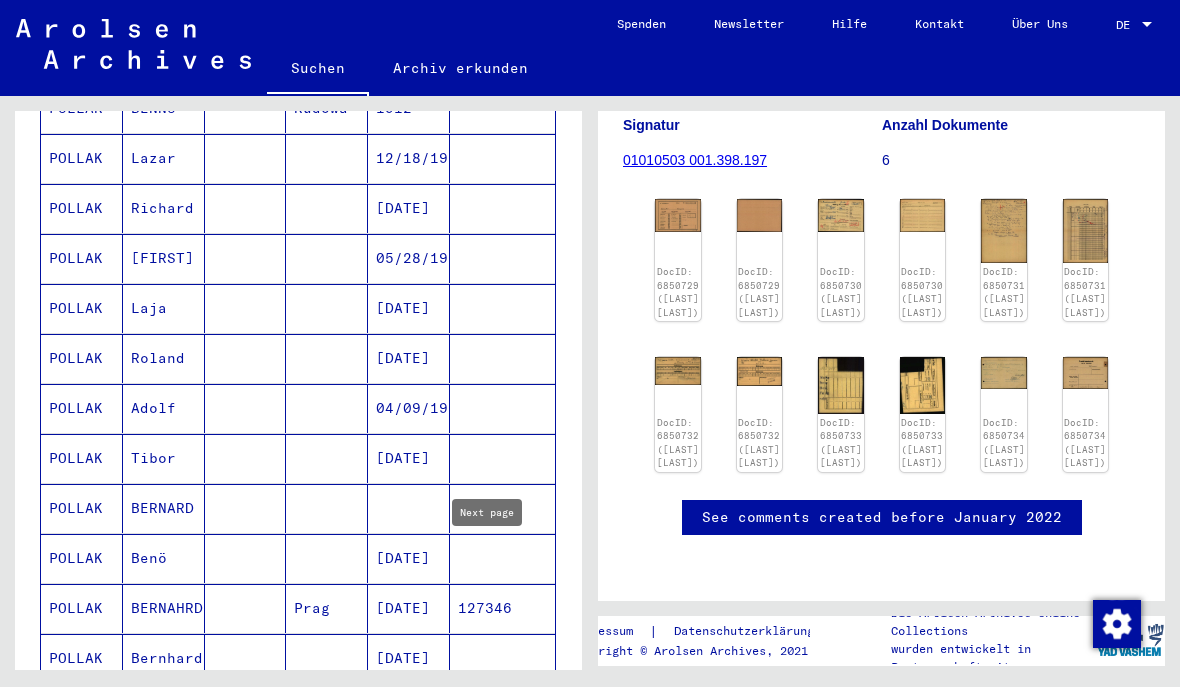 scroll, scrollTop: 764, scrollLeft: 0, axis: vertical 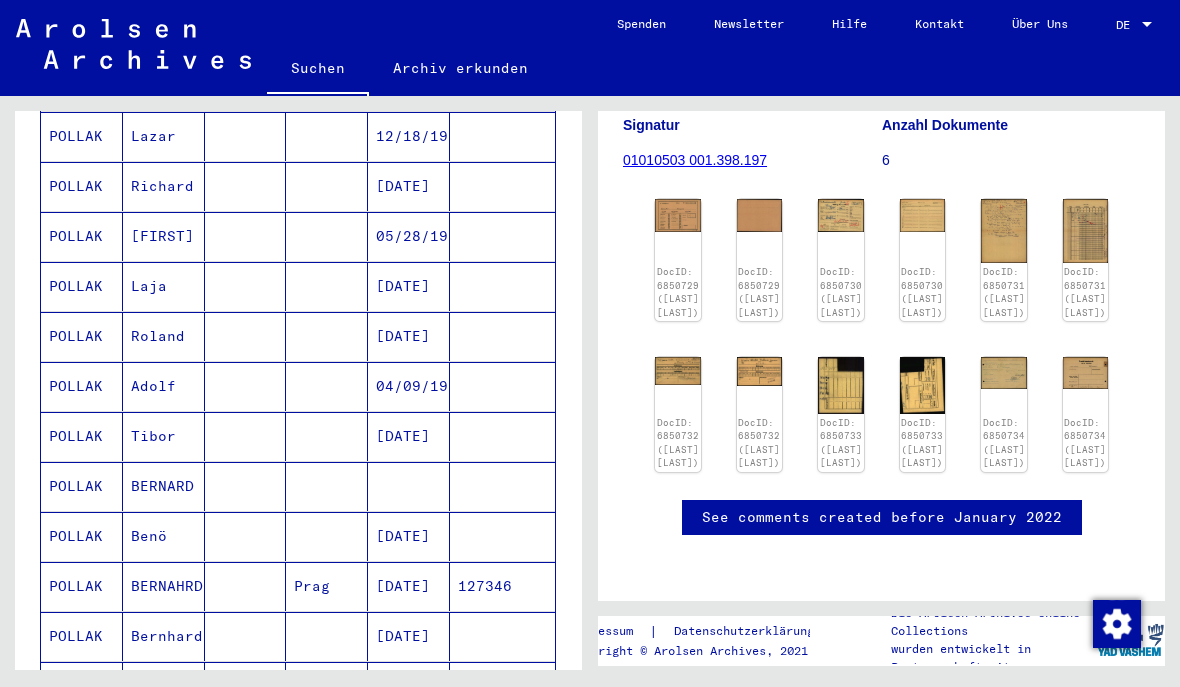 click on "BERNARD" at bounding box center (164, 536) 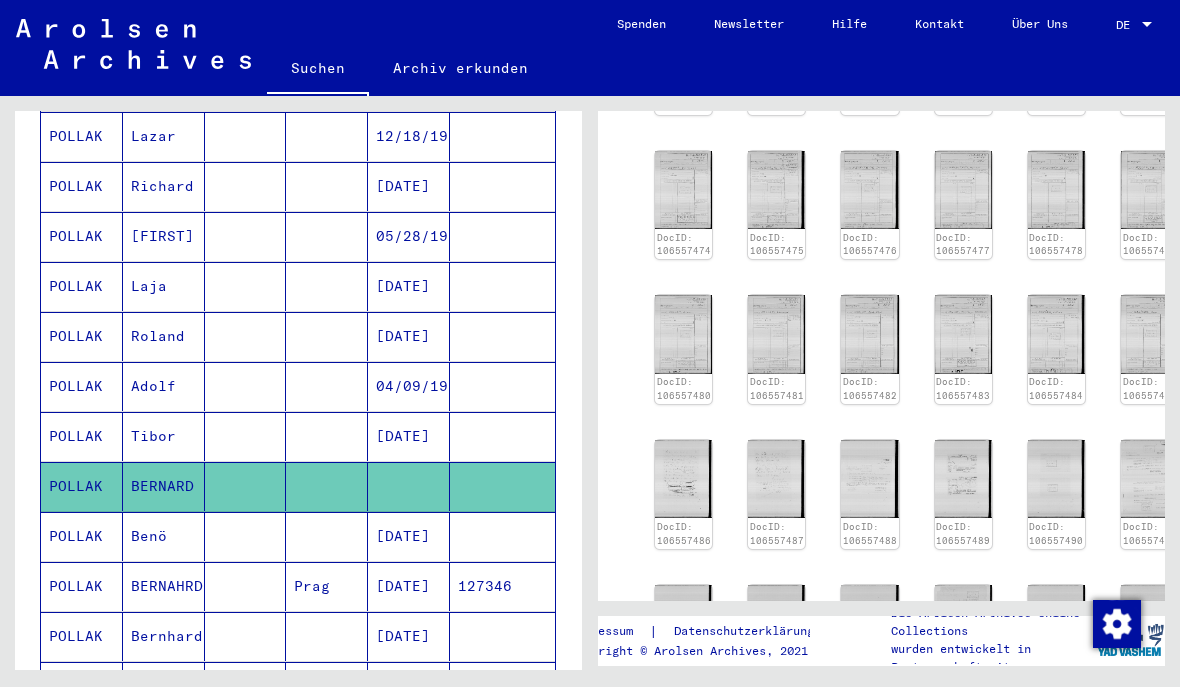 click 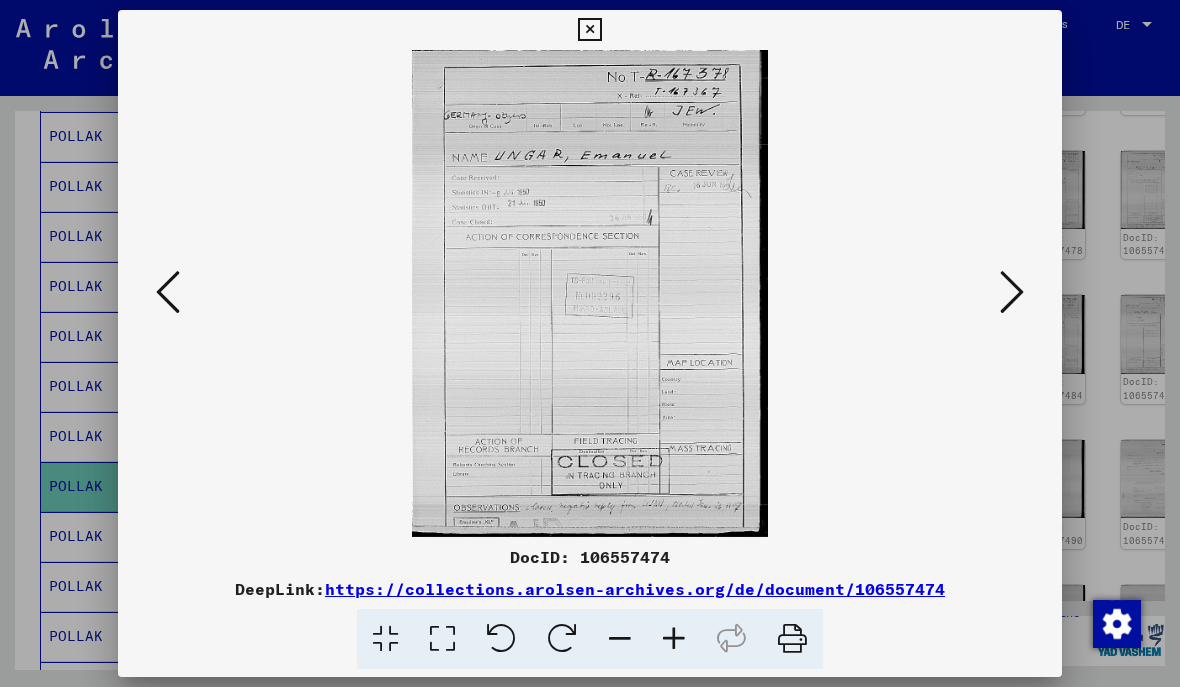 click at bounding box center [1012, 292] 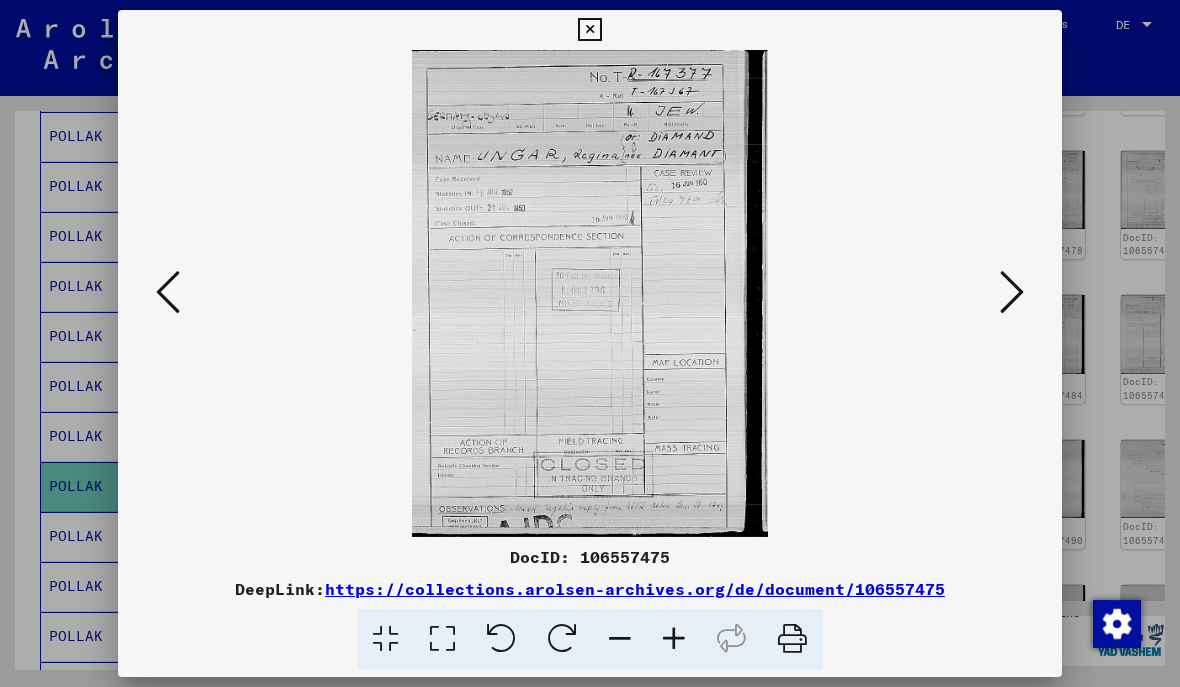 click at bounding box center (1012, 292) 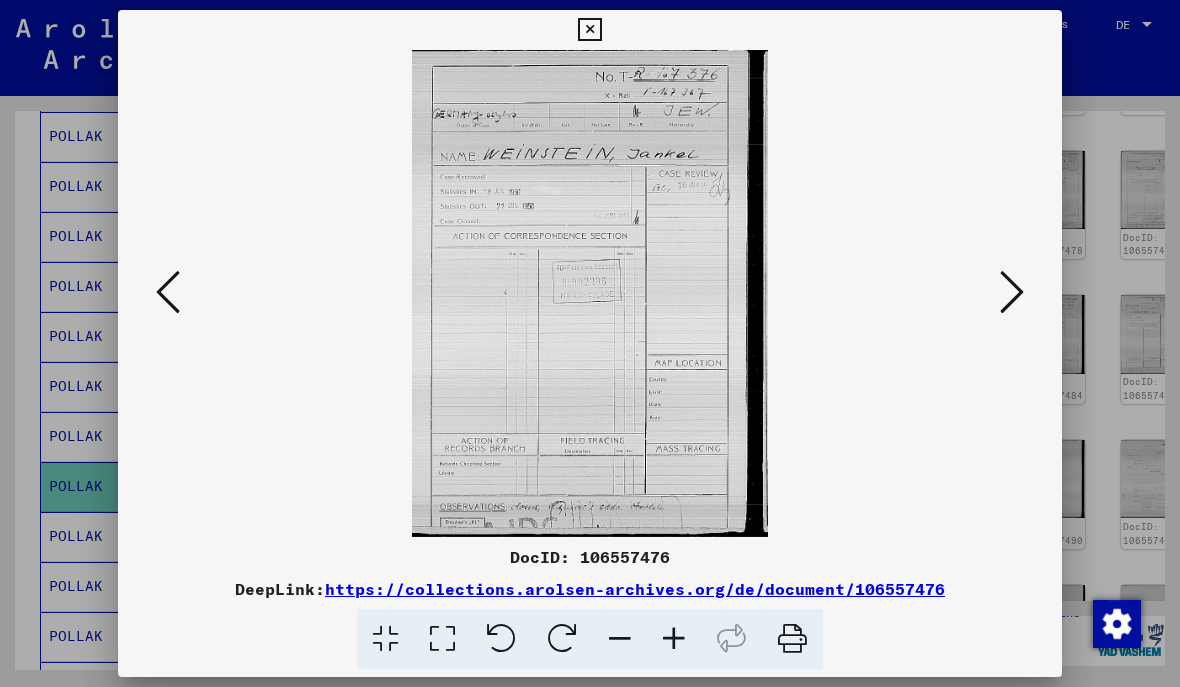click at bounding box center [1012, 292] 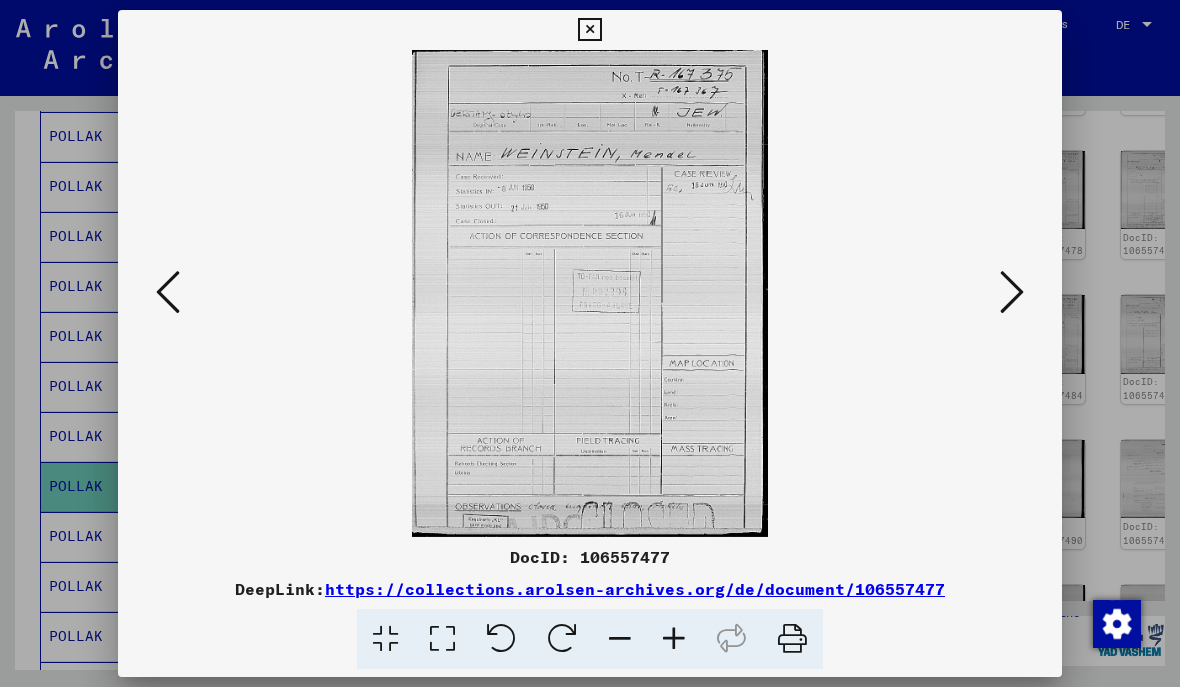 click at bounding box center (1012, 293) 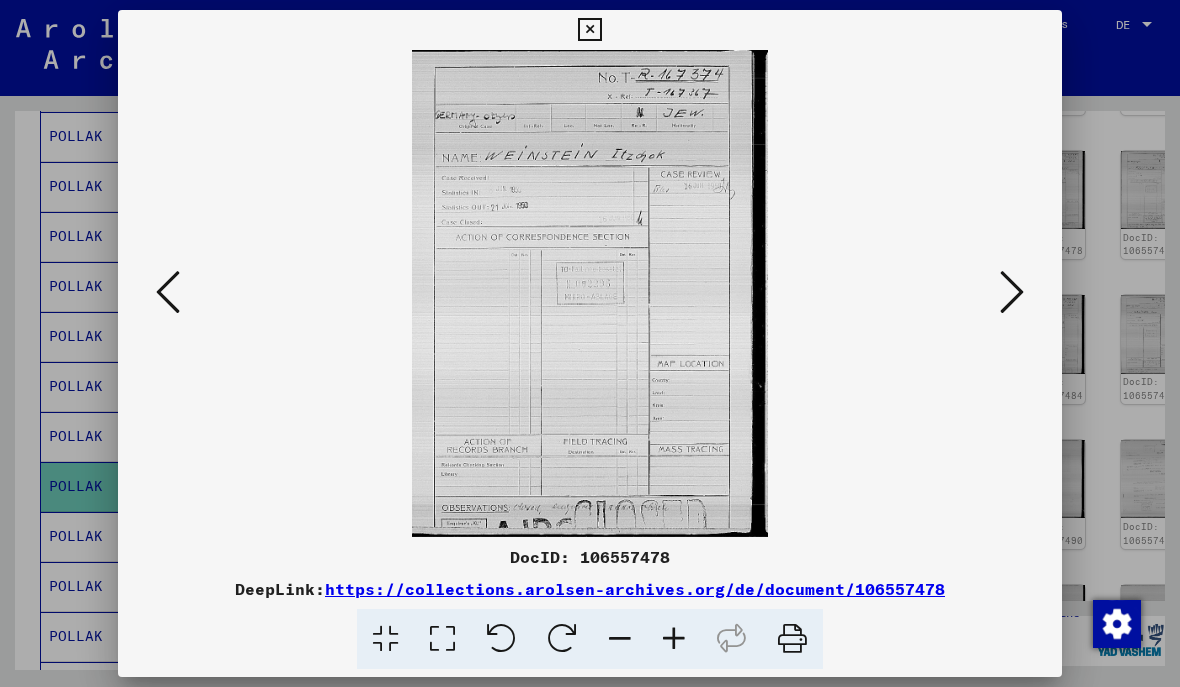 click at bounding box center [1012, 292] 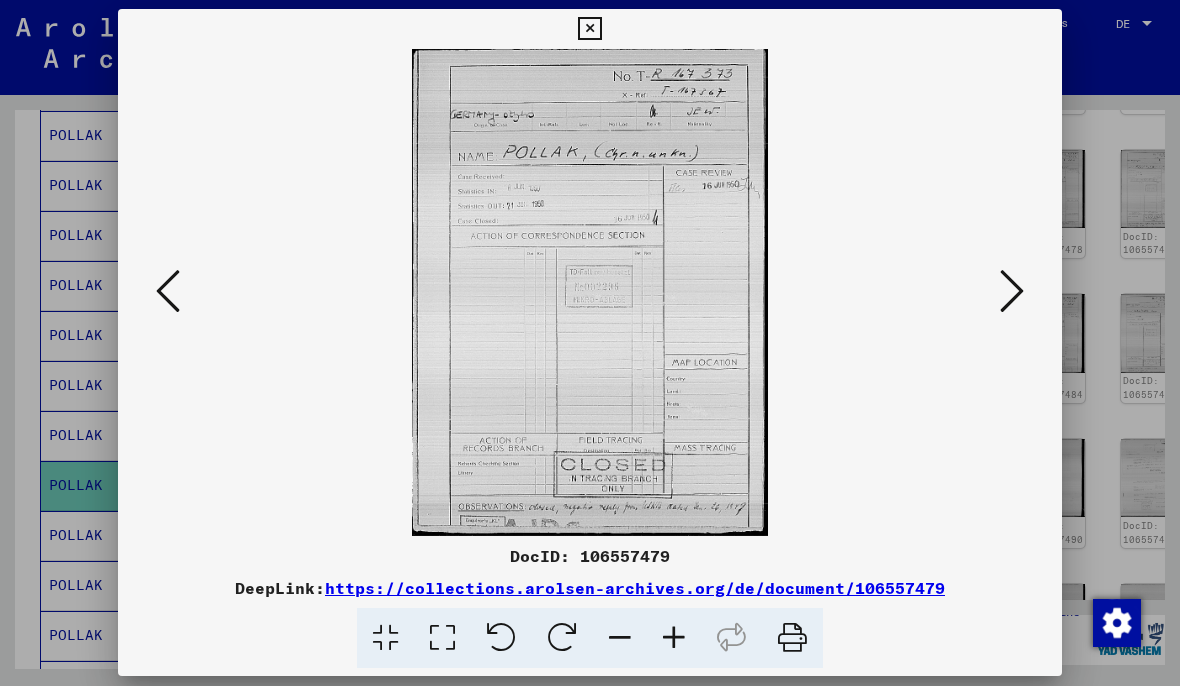 click at bounding box center (1012, 293) 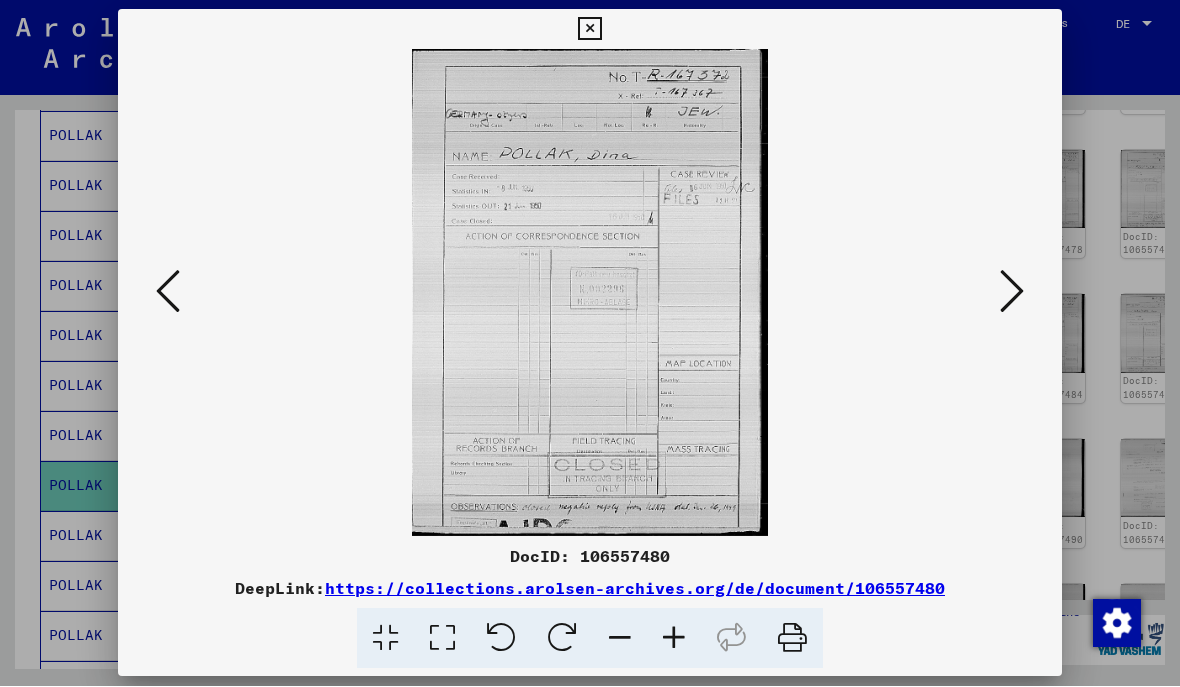 click at bounding box center (1012, 292) 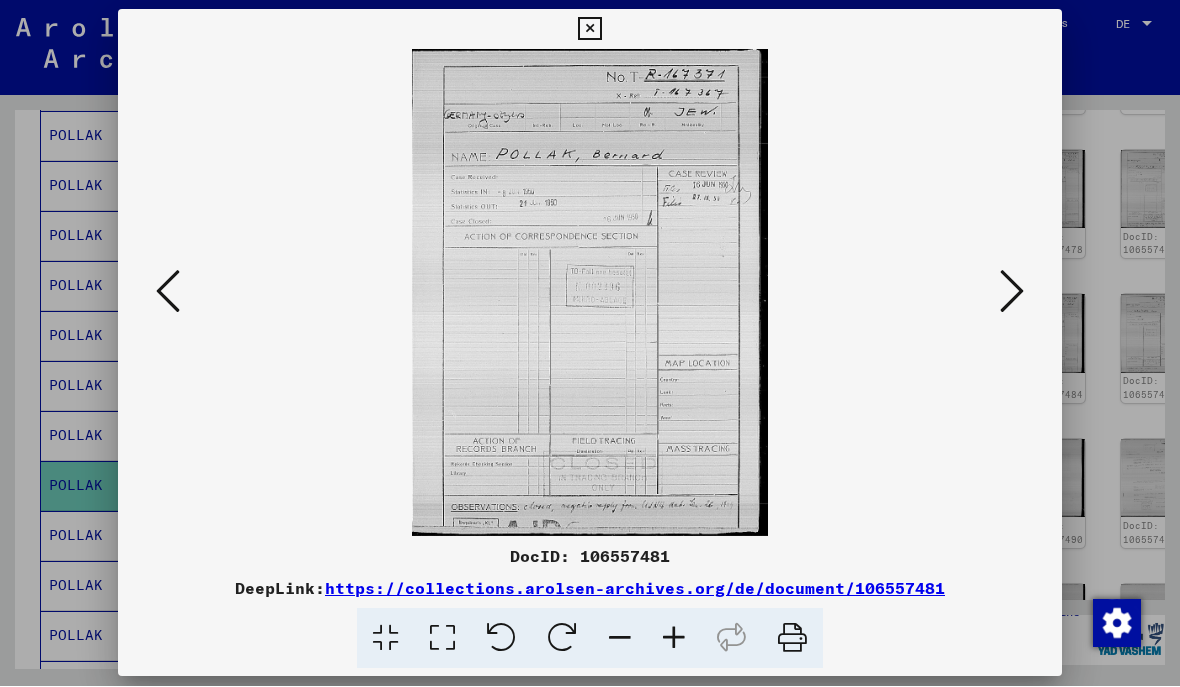 click at bounding box center (590, 293) 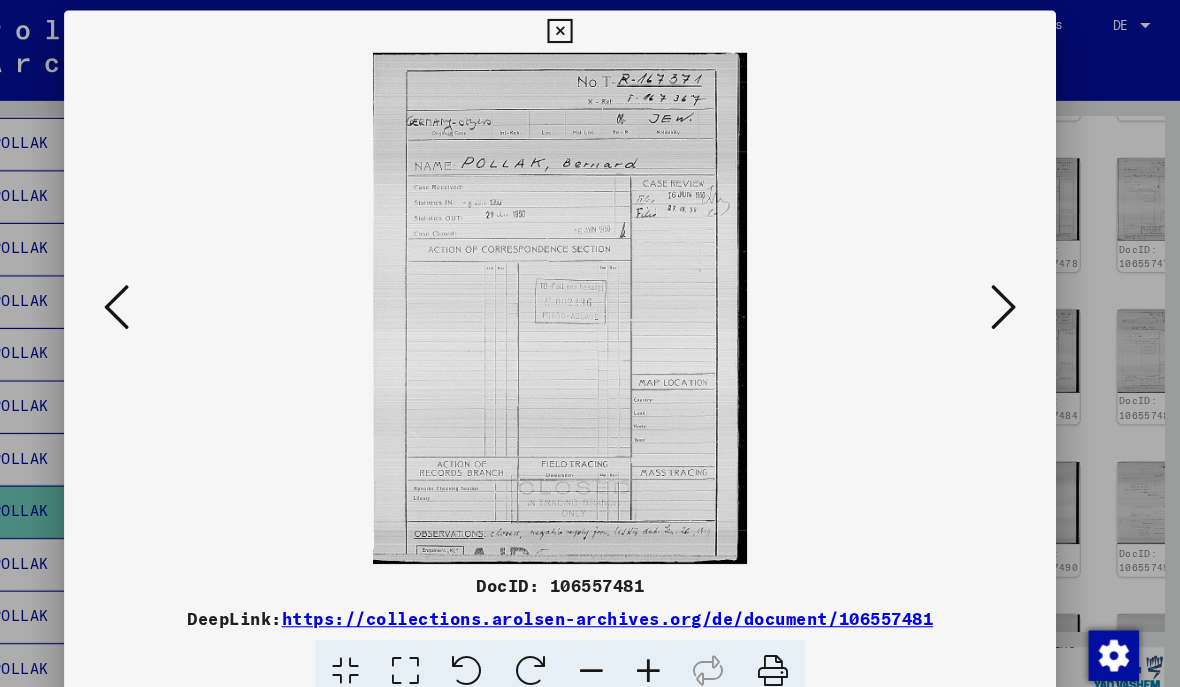 scroll, scrollTop: 0, scrollLeft: 0, axis: both 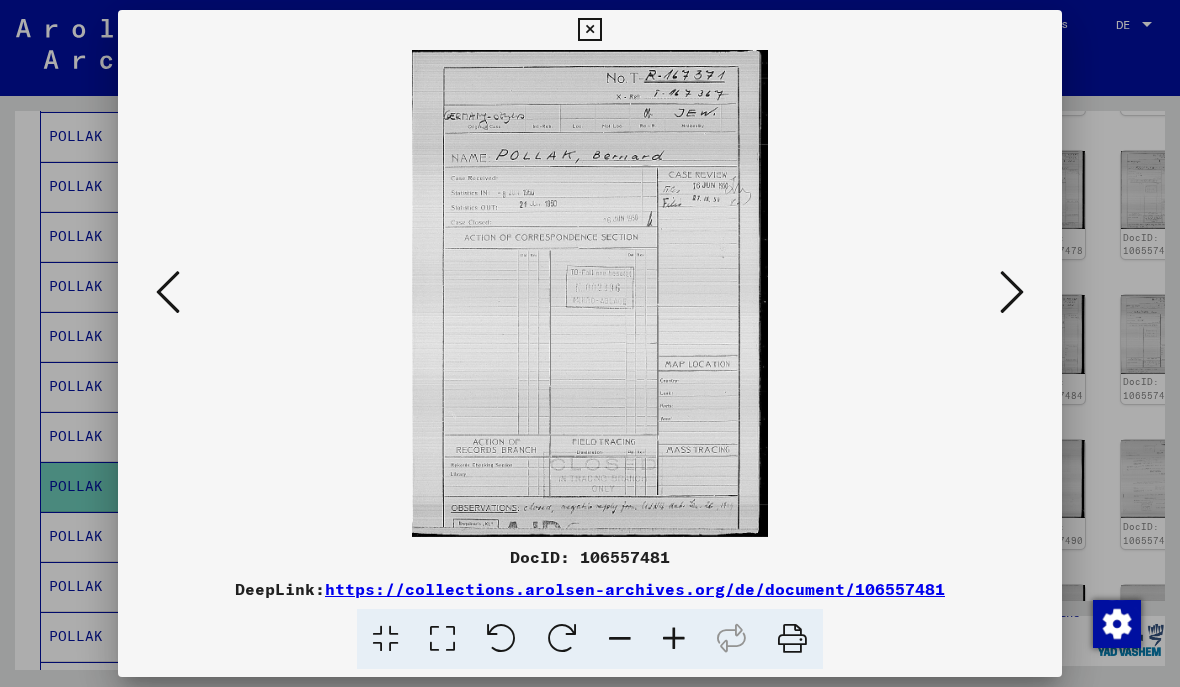 click at bounding box center (1012, 292) 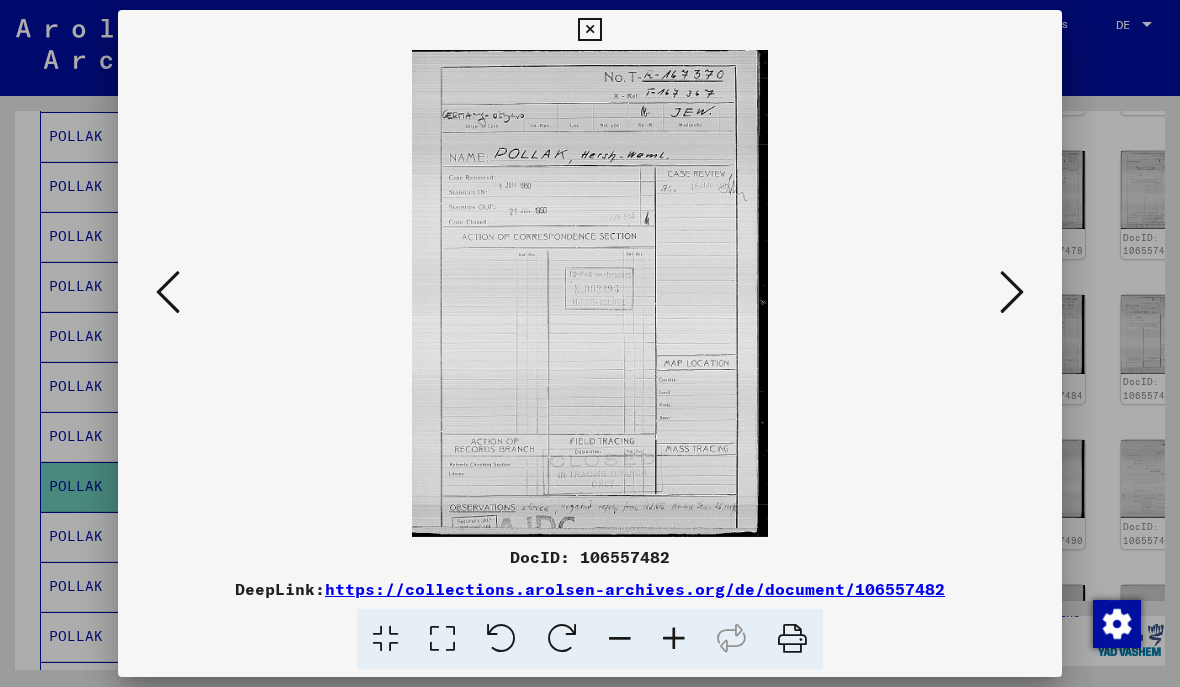 click at bounding box center (1012, 292) 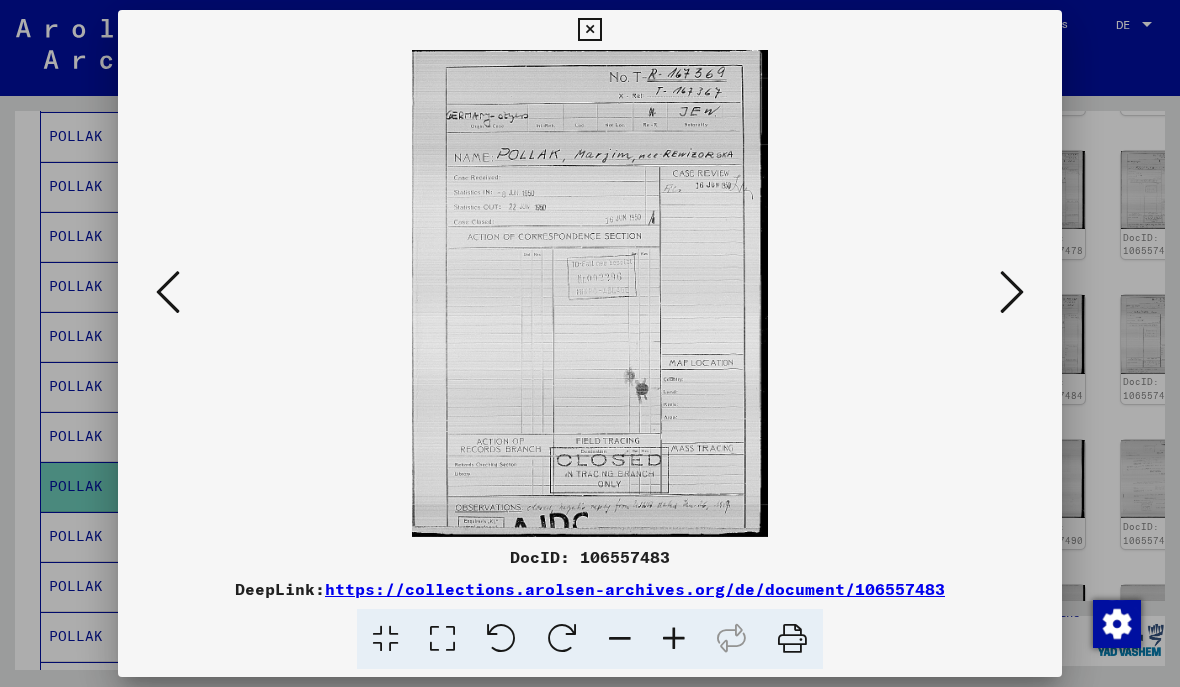 click at bounding box center [1012, 292] 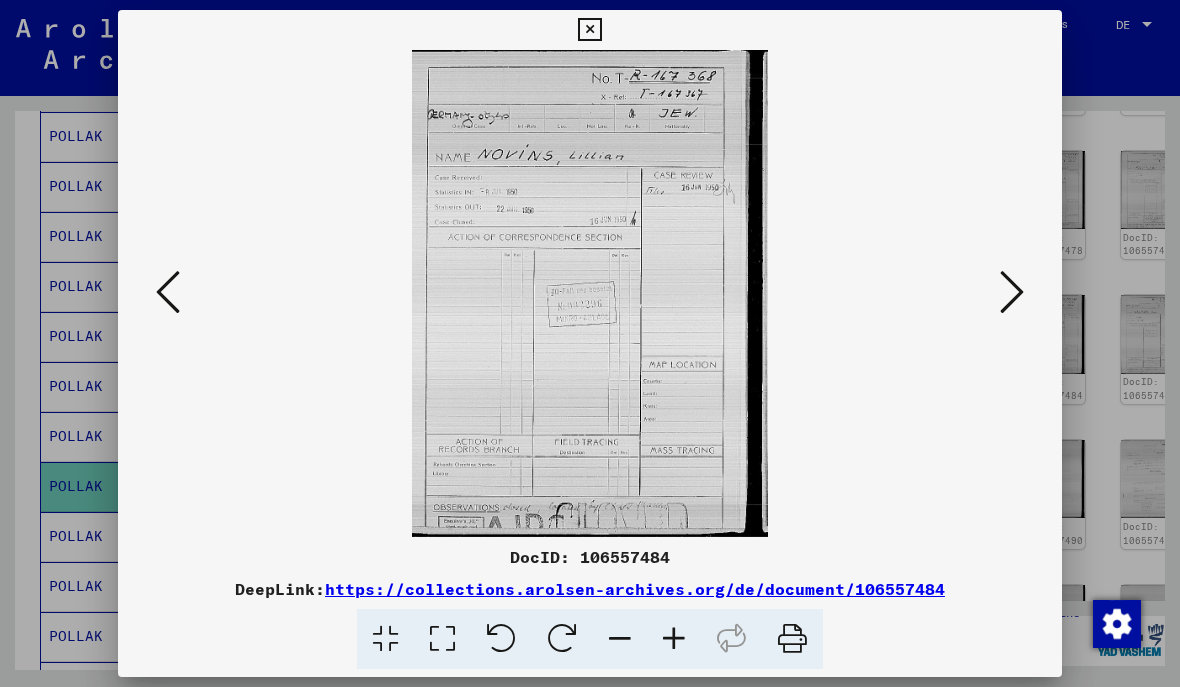 click at bounding box center (1012, 292) 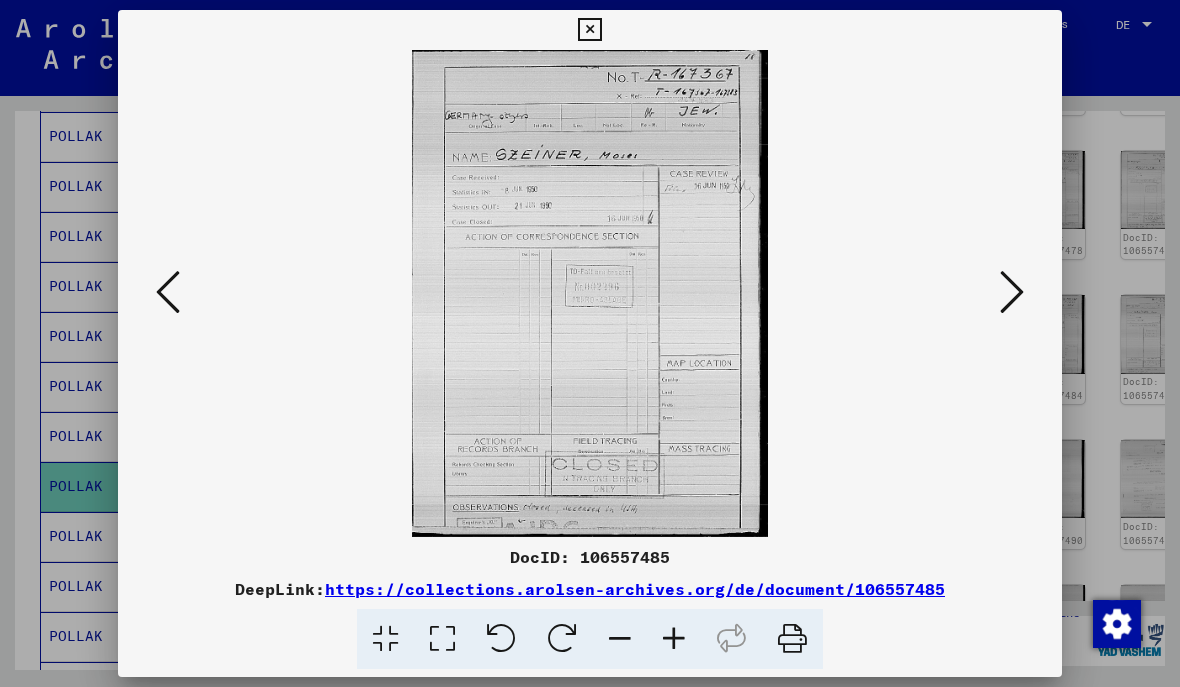click at bounding box center (1012, 292) 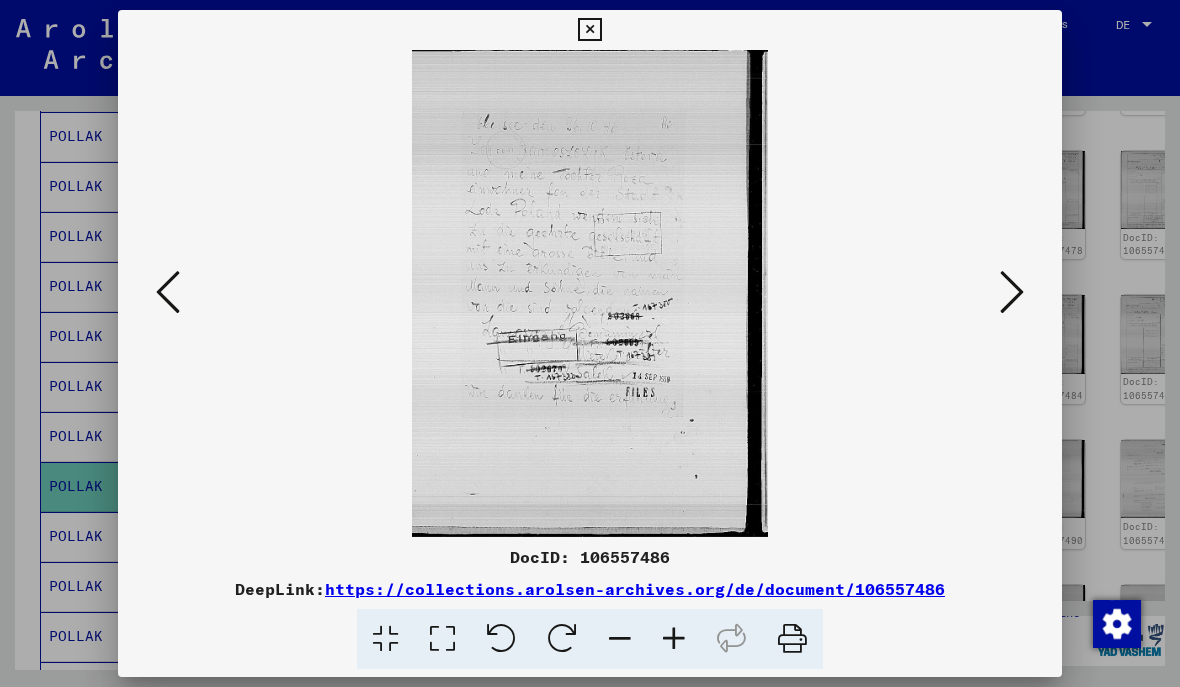 click at bounding box center [1012, 292] 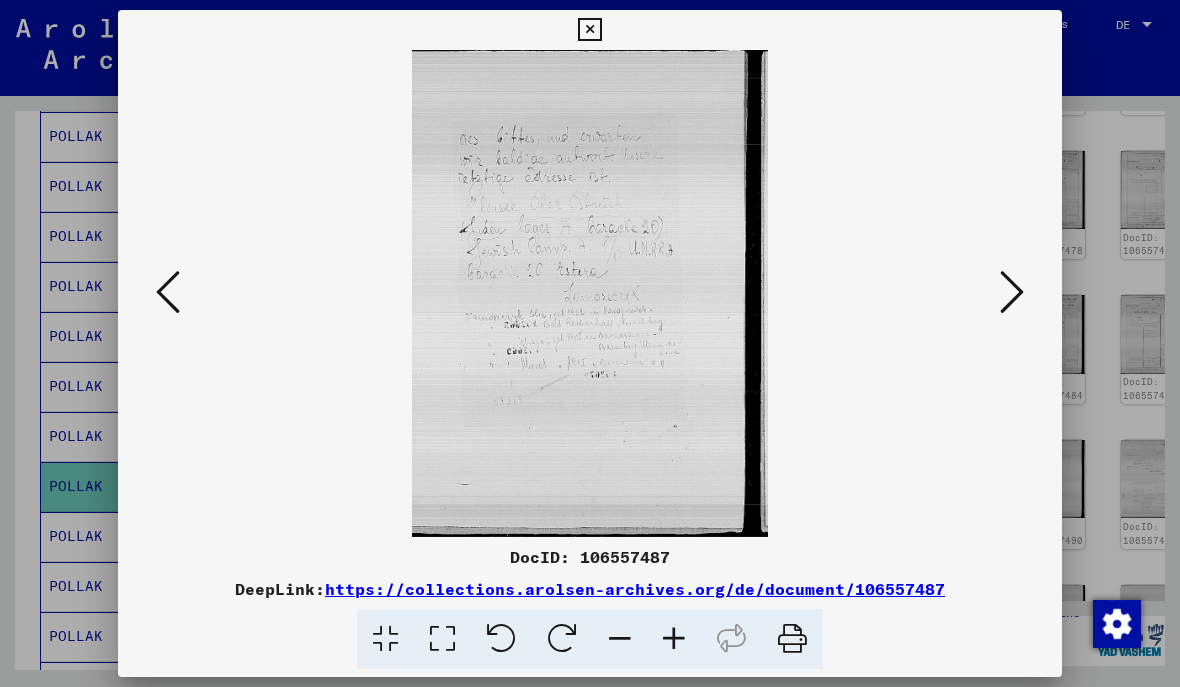 click at bounding box center [1012, 292] 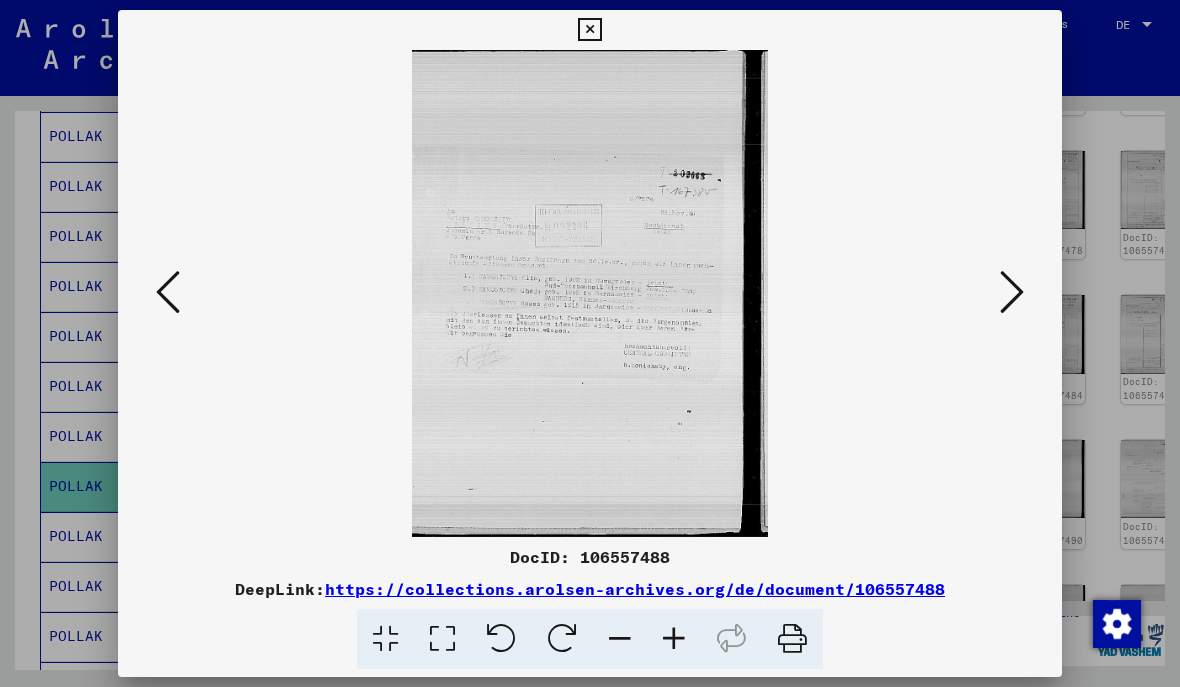 click at bounding box center (1012, 292) 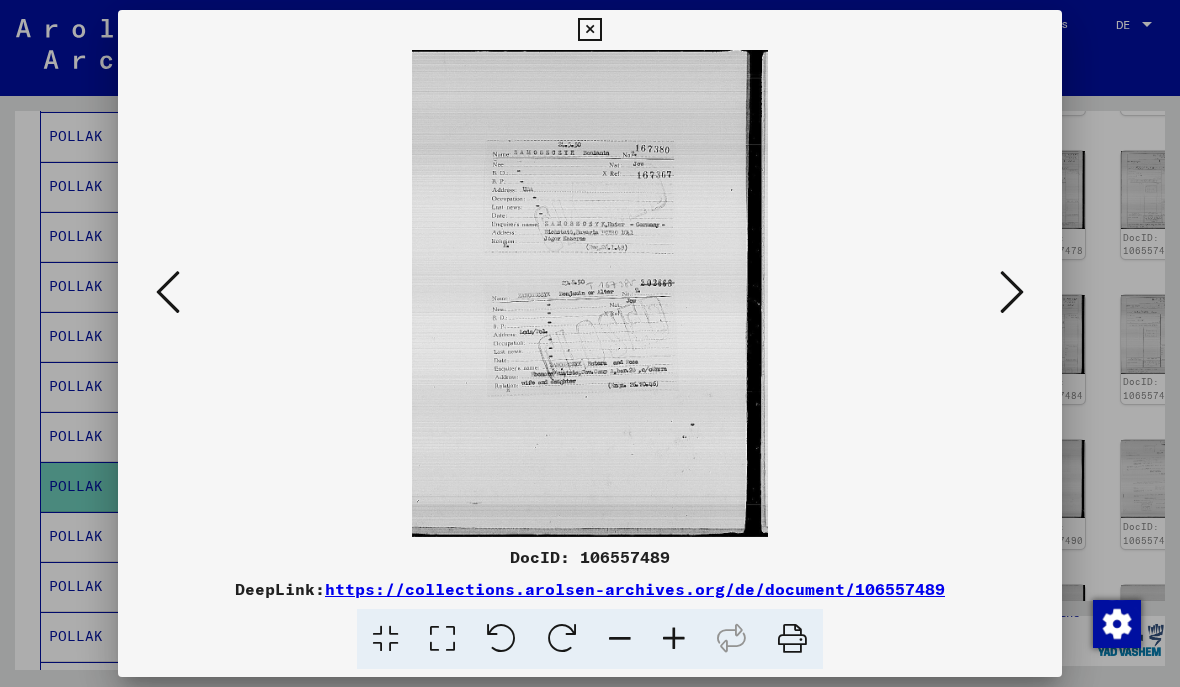click at bounding box center [589, 30] 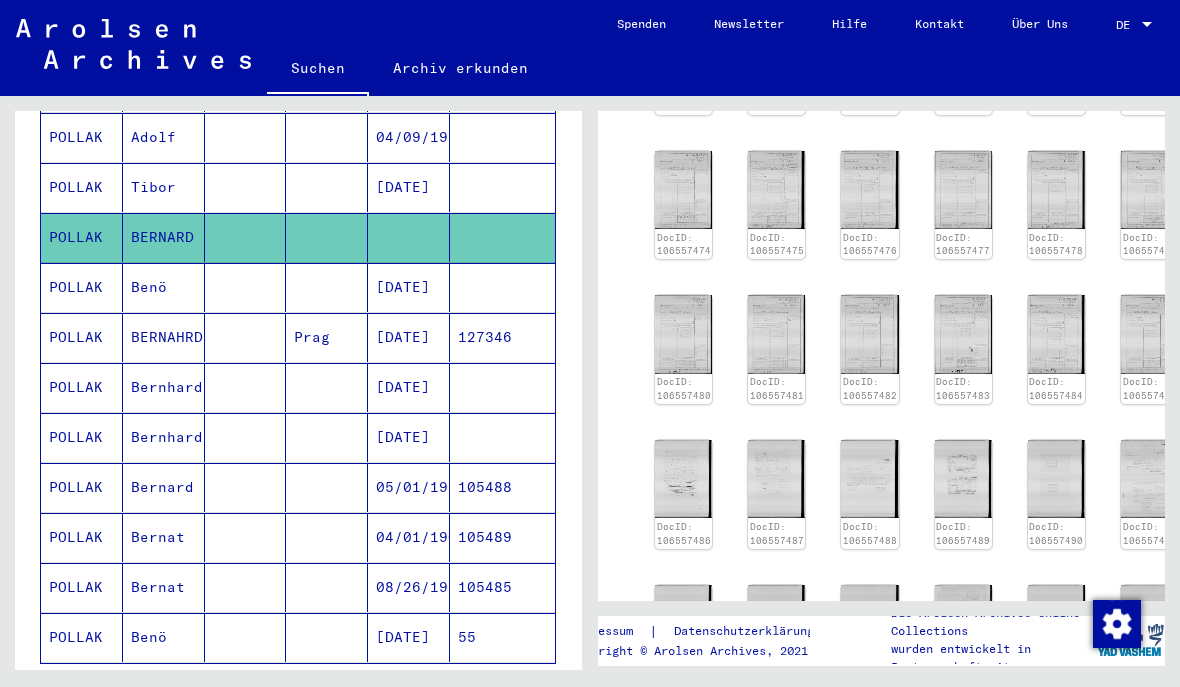 scroll, scrollTop: 1021, scrollLeft: 0, axis: vertical 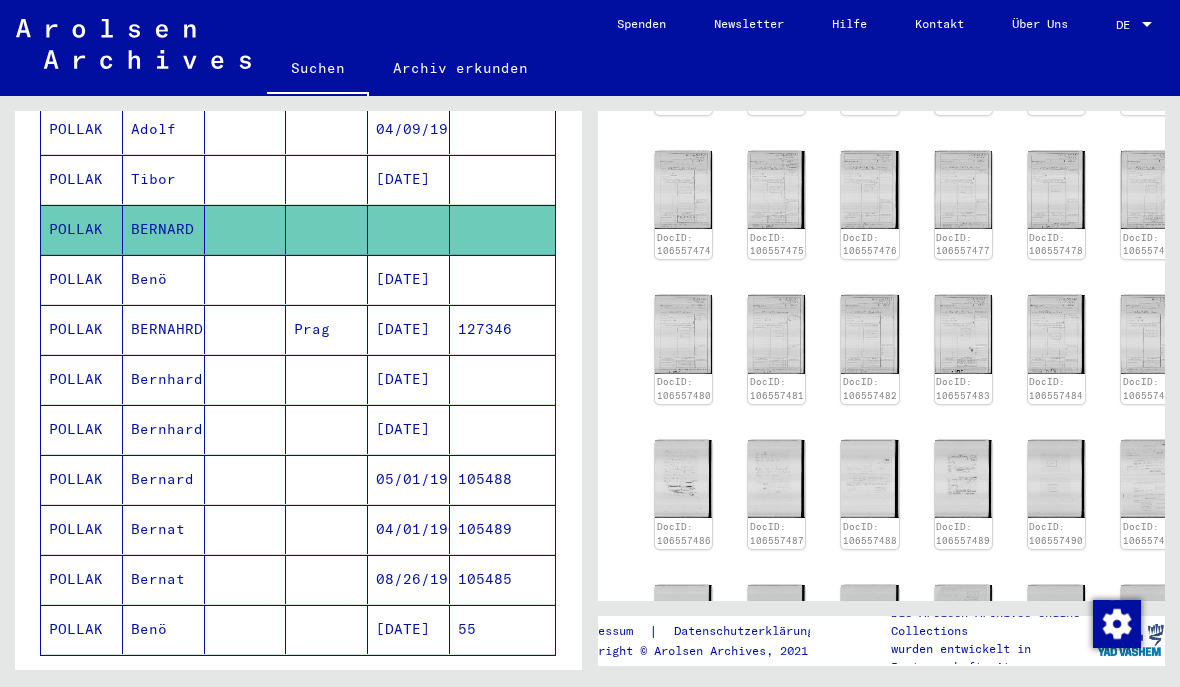 click on "Bernard" at bounding box center (164, 529) 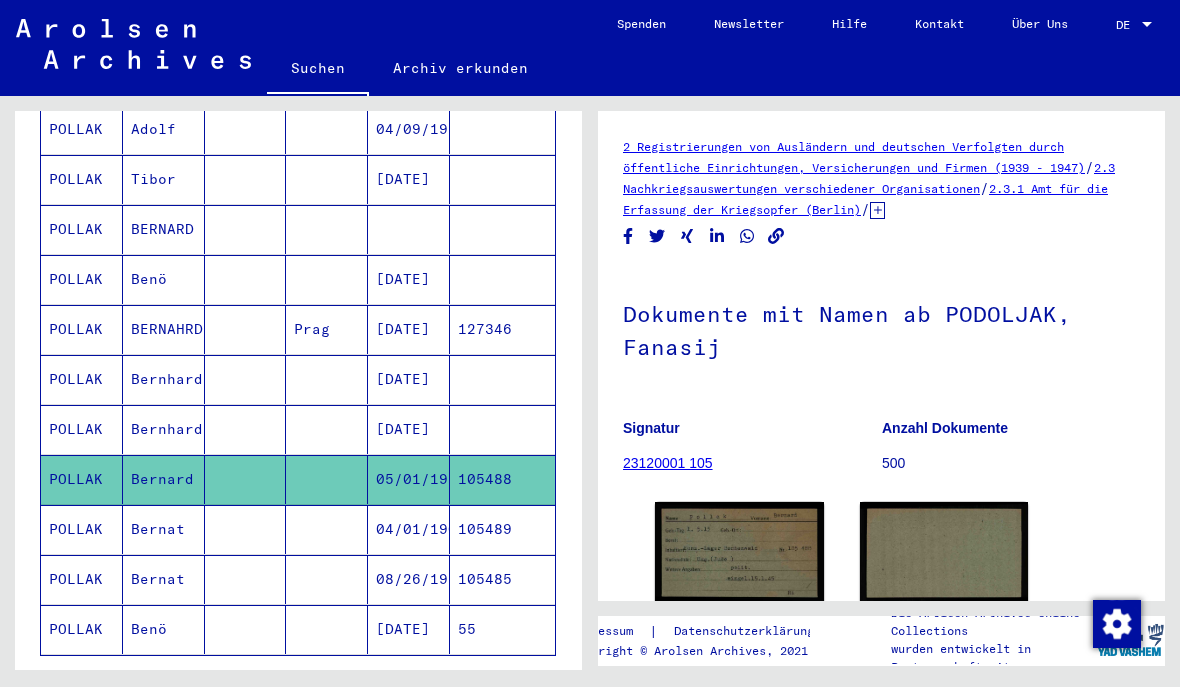 scroll, scrollTop: 0, scrollLeft: 0, axis: both 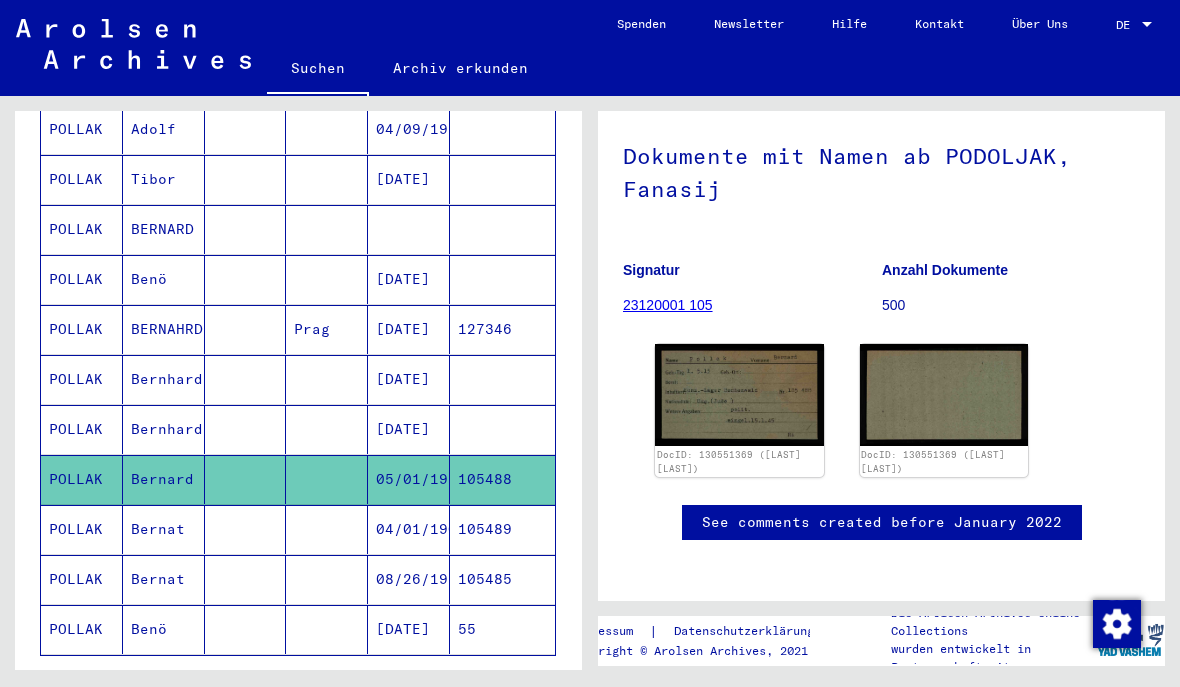 click 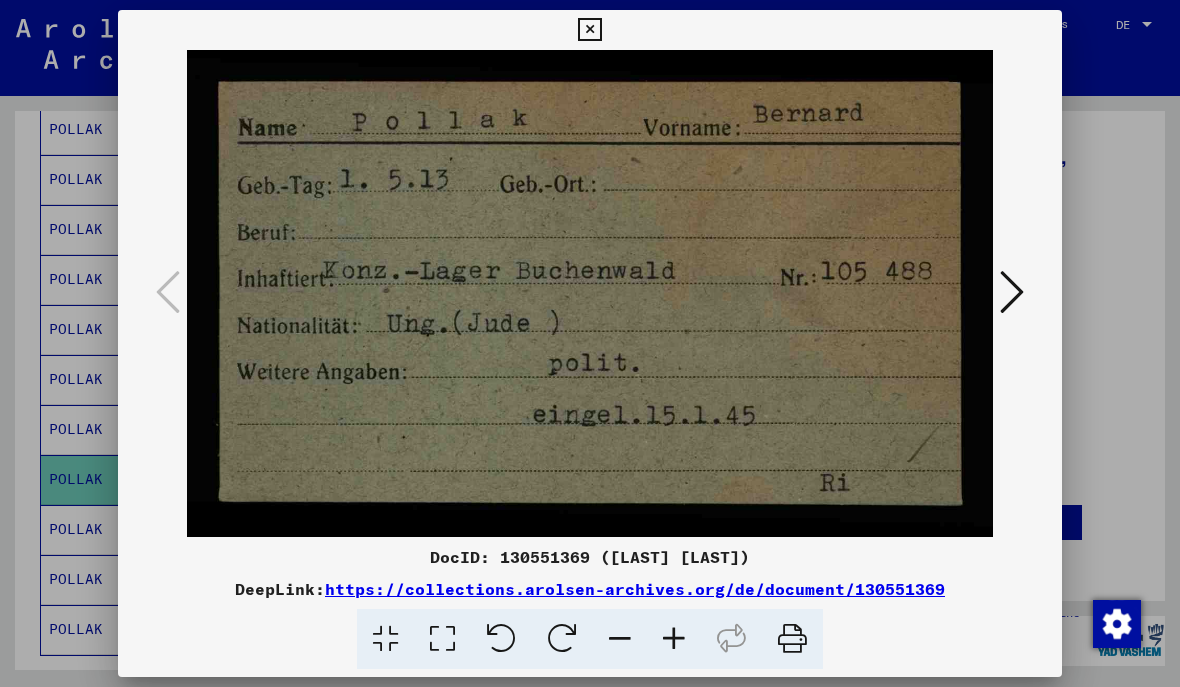 click at bounding box center [1012, 292] 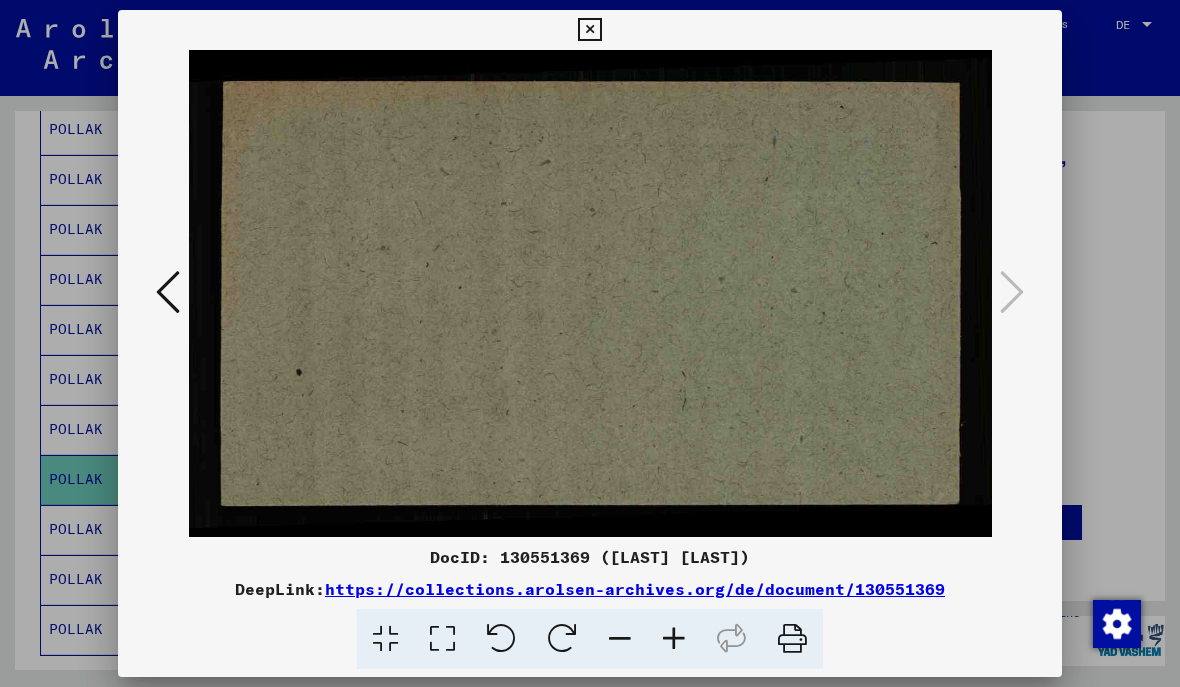 click at bounding box center (589, 30) 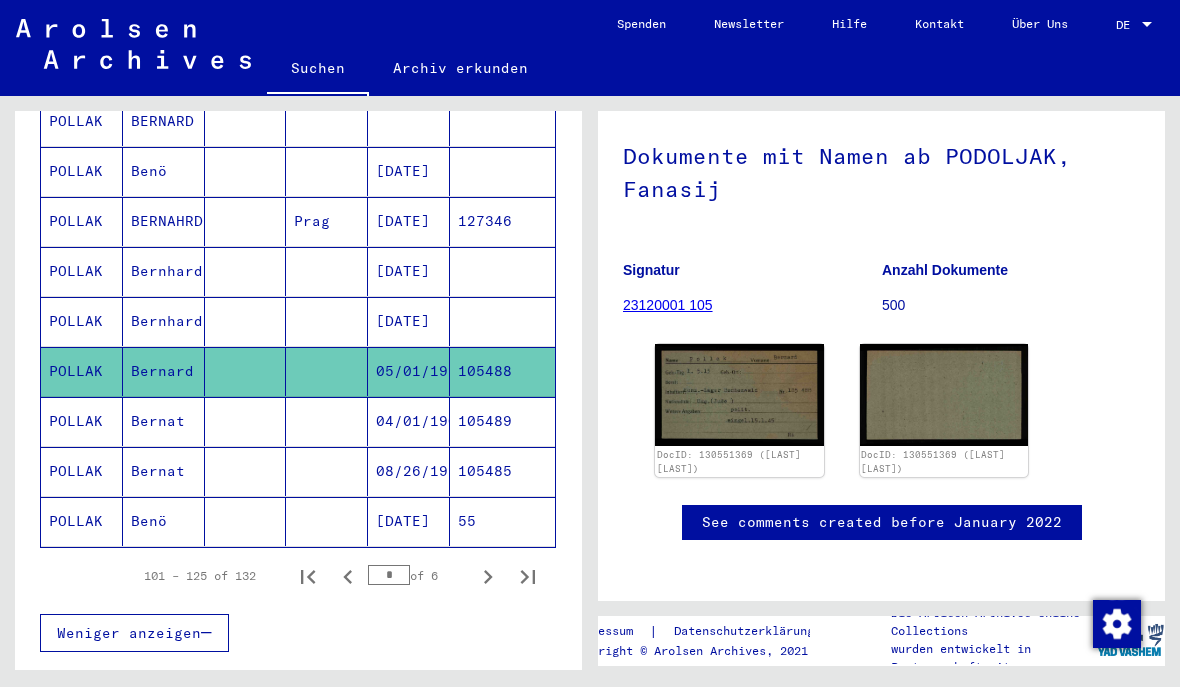 scroll, scrollTop: 1140, scrollLeft: 0, axis: vertical 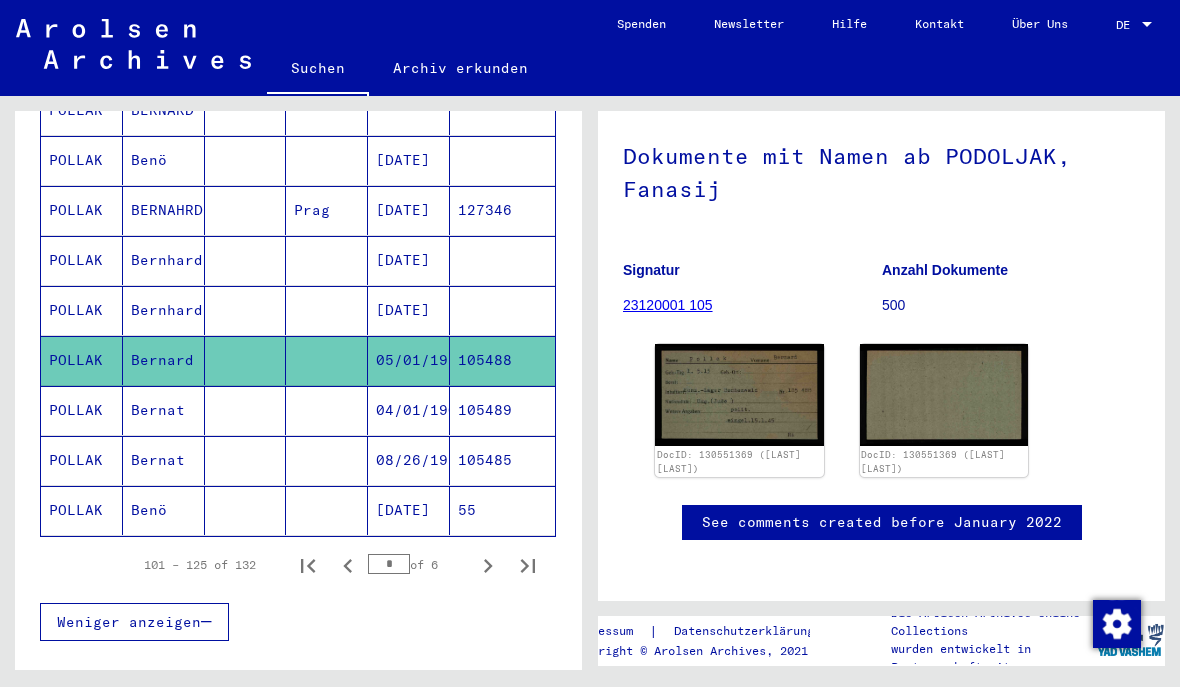 click 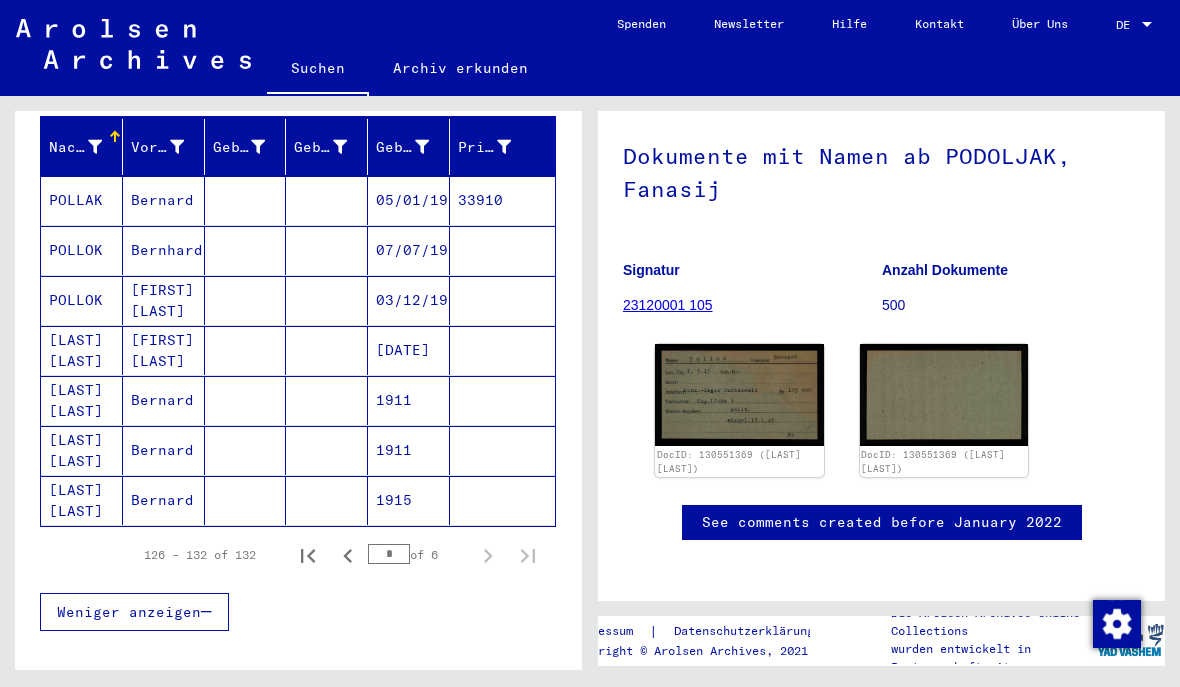 click on "Bernard" at bounding box center [164, 250] 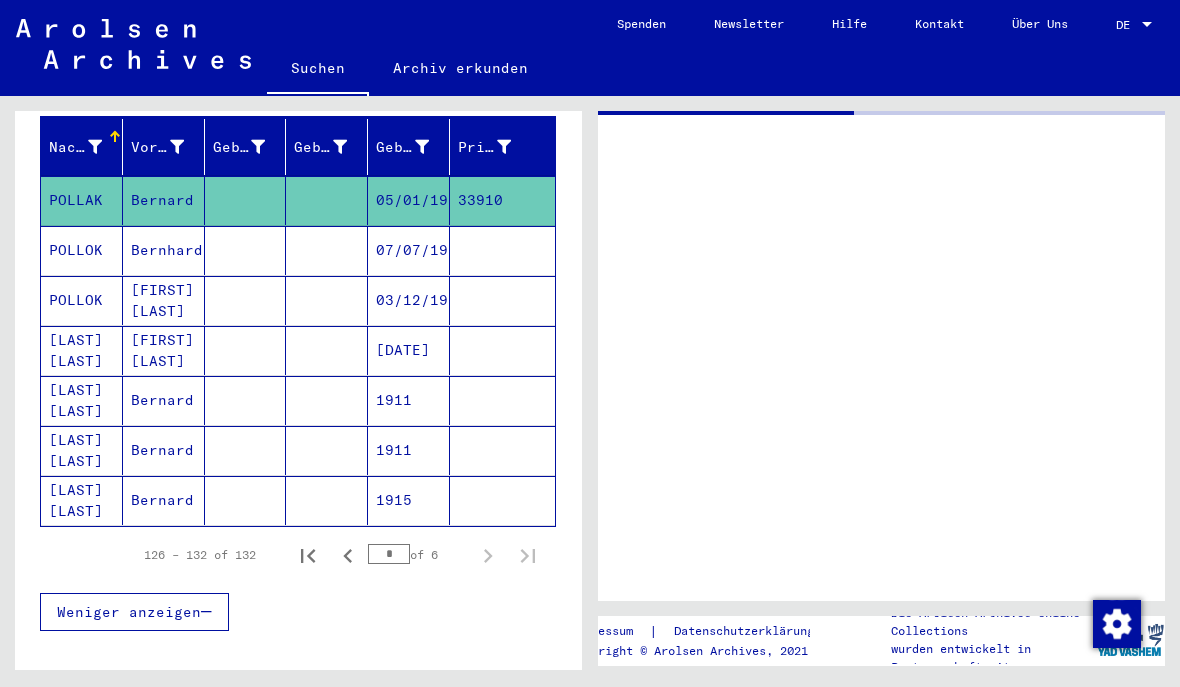 scroll, scrollTop: 0, scrollLeft: 0, axis: both 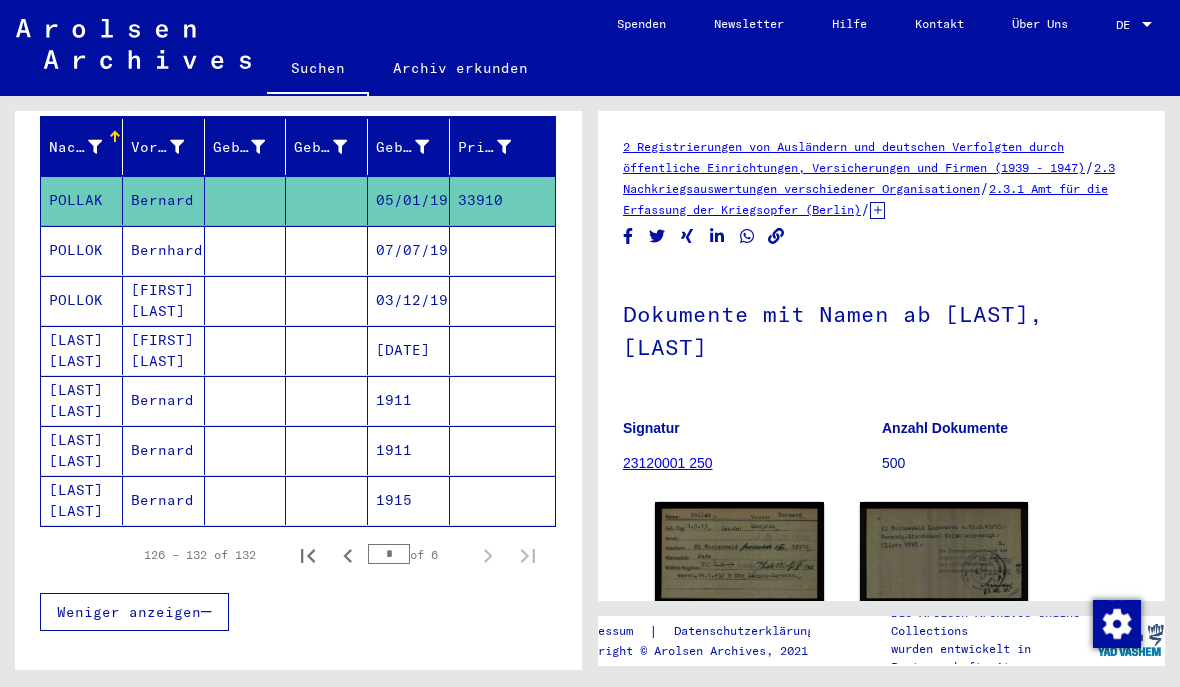 click 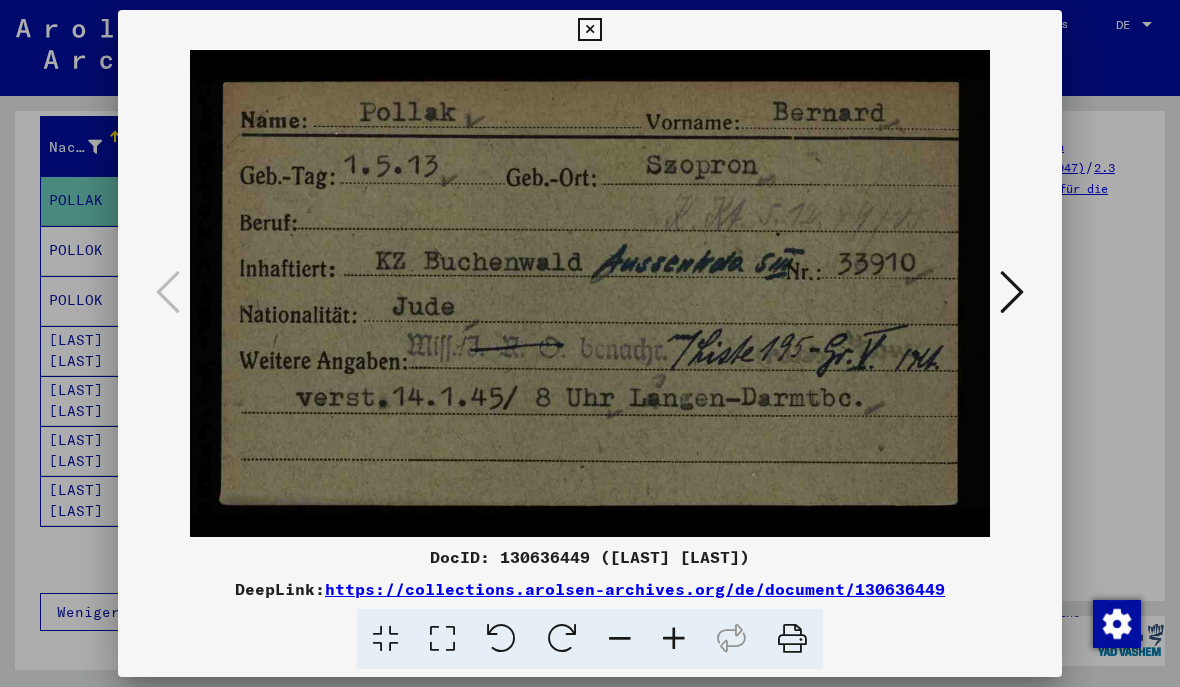 click at bounding box center [589, 30] 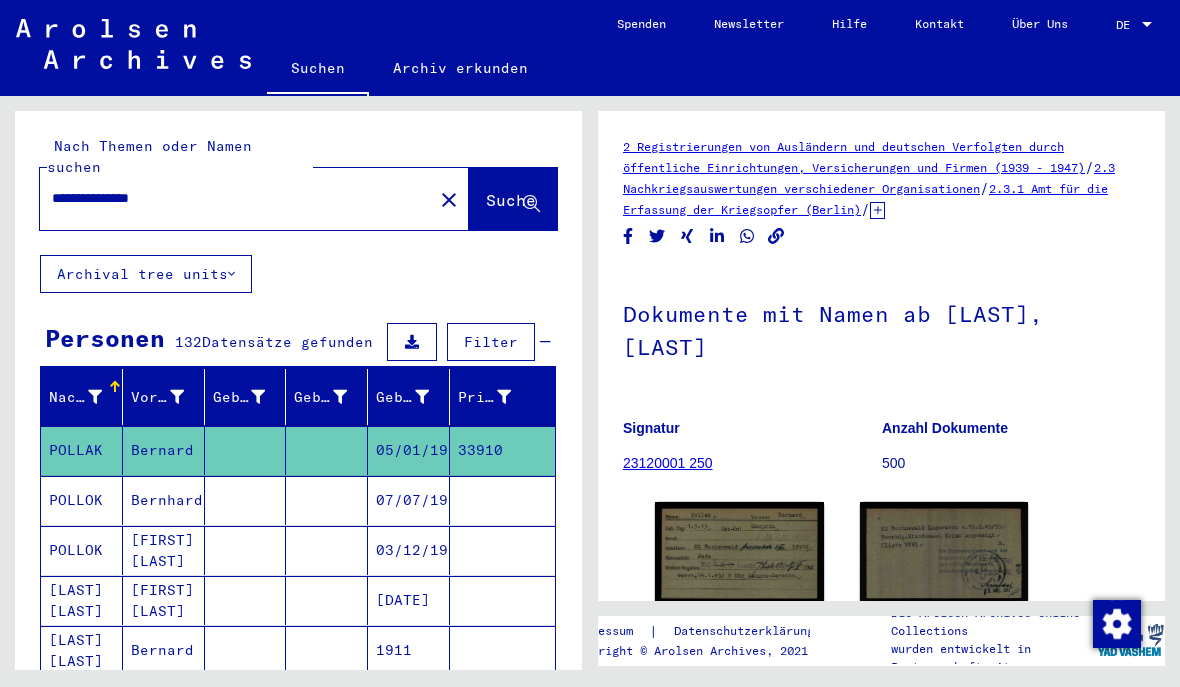 scroll, scrollTop: 0, scrollLeft: 0, axis: both 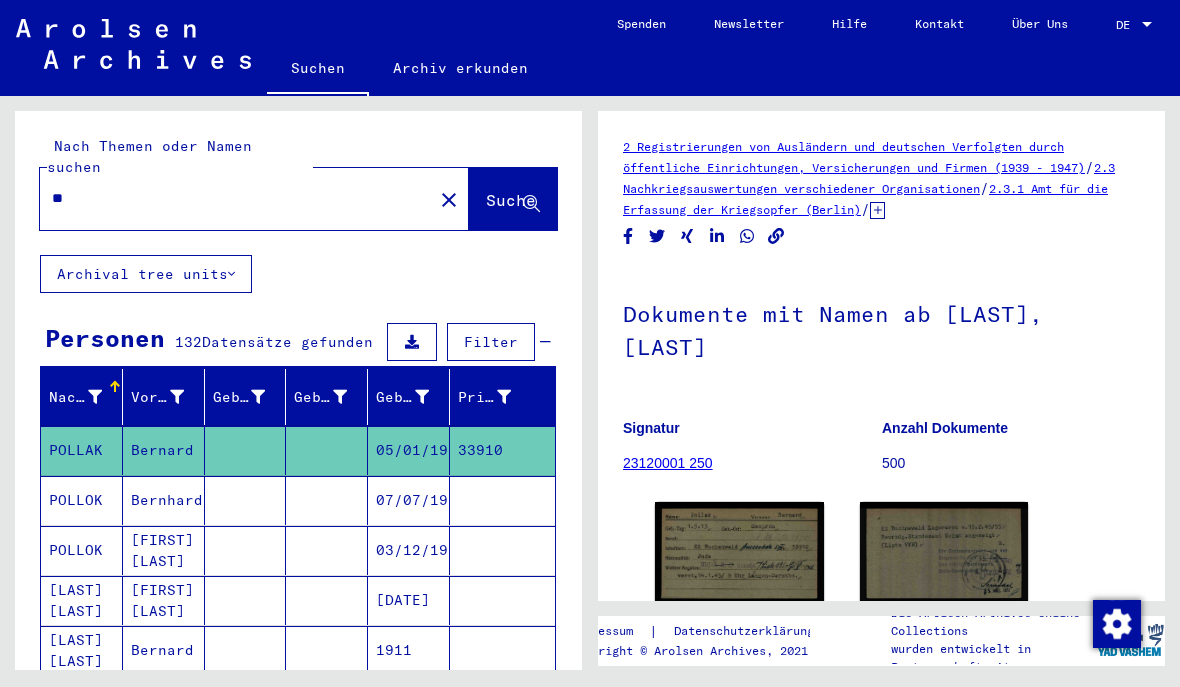 type on "*" 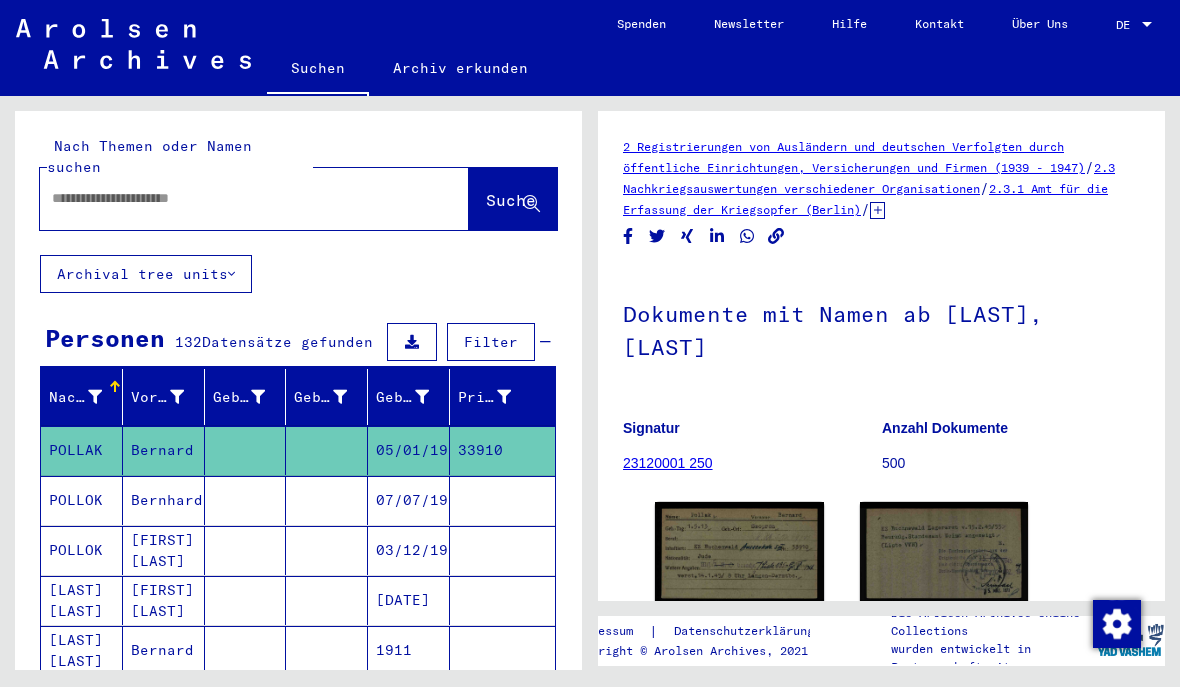 scroll, scrollTop: 0, scrollLeft: 0, axis: both 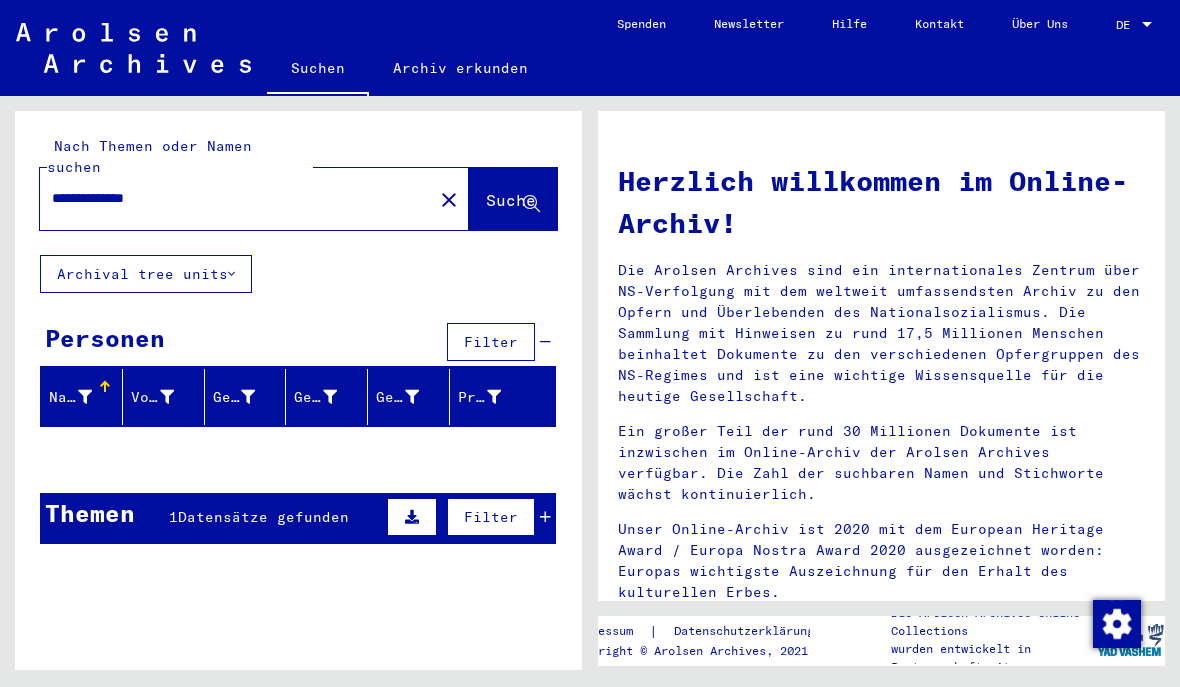 click at bounding box center [85, 397] 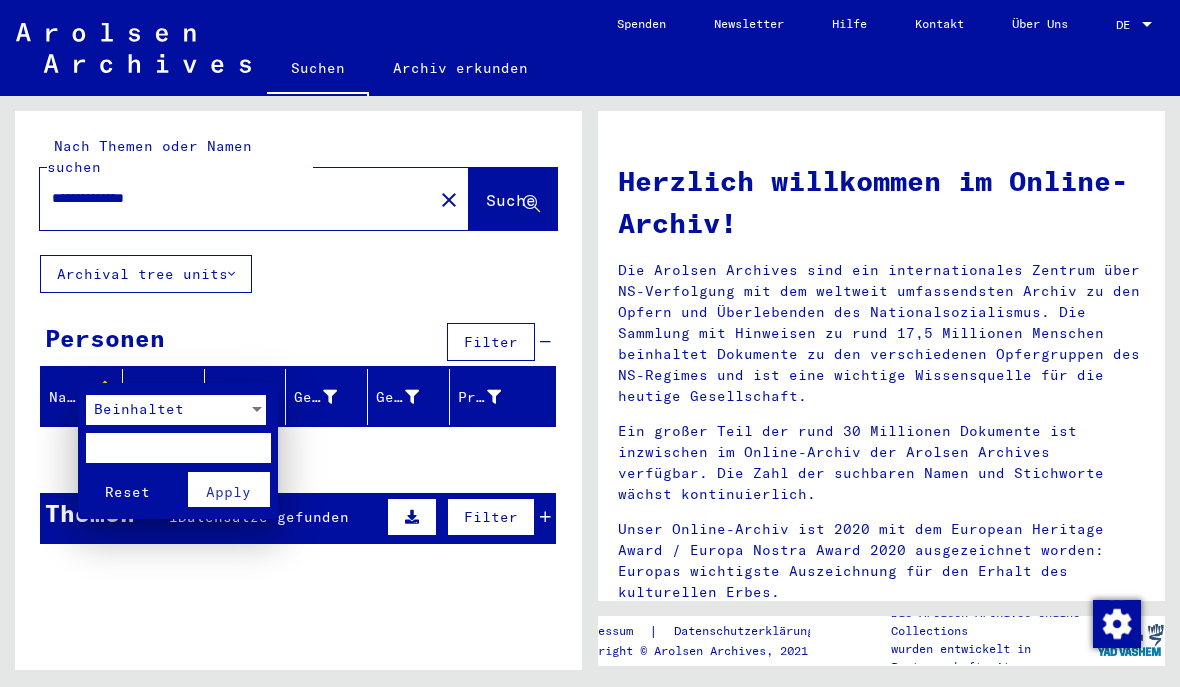 click at bounding box center [590, 343] 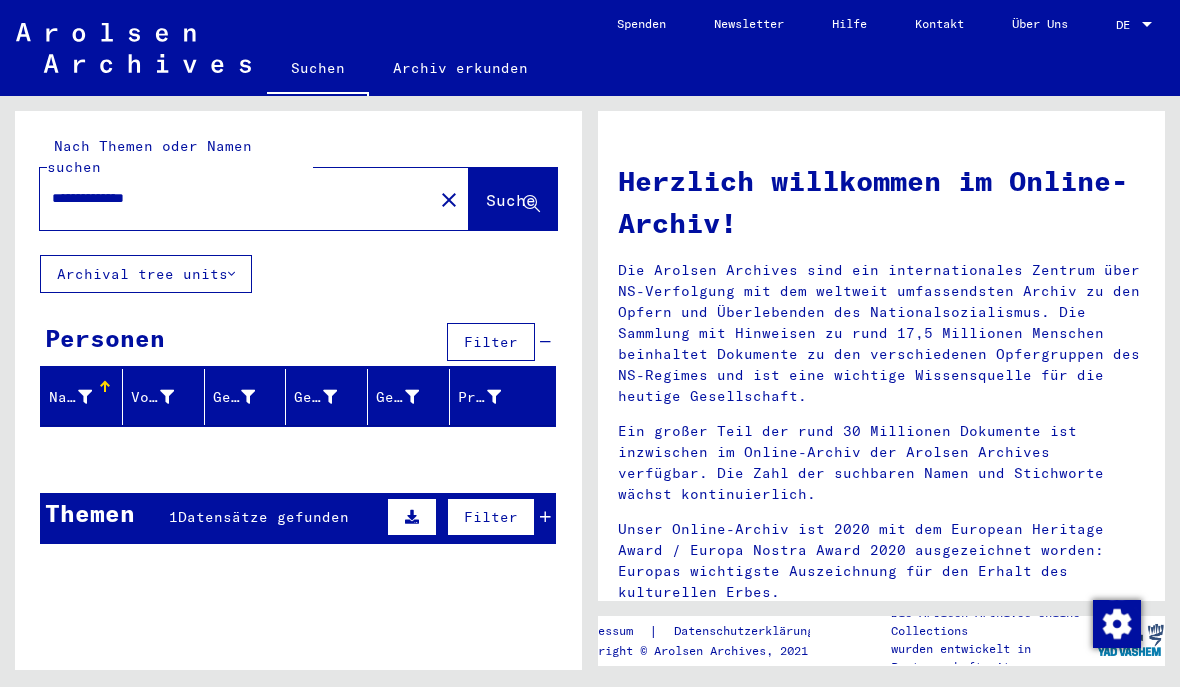 click on "**********" at bounding box center [230, 198] 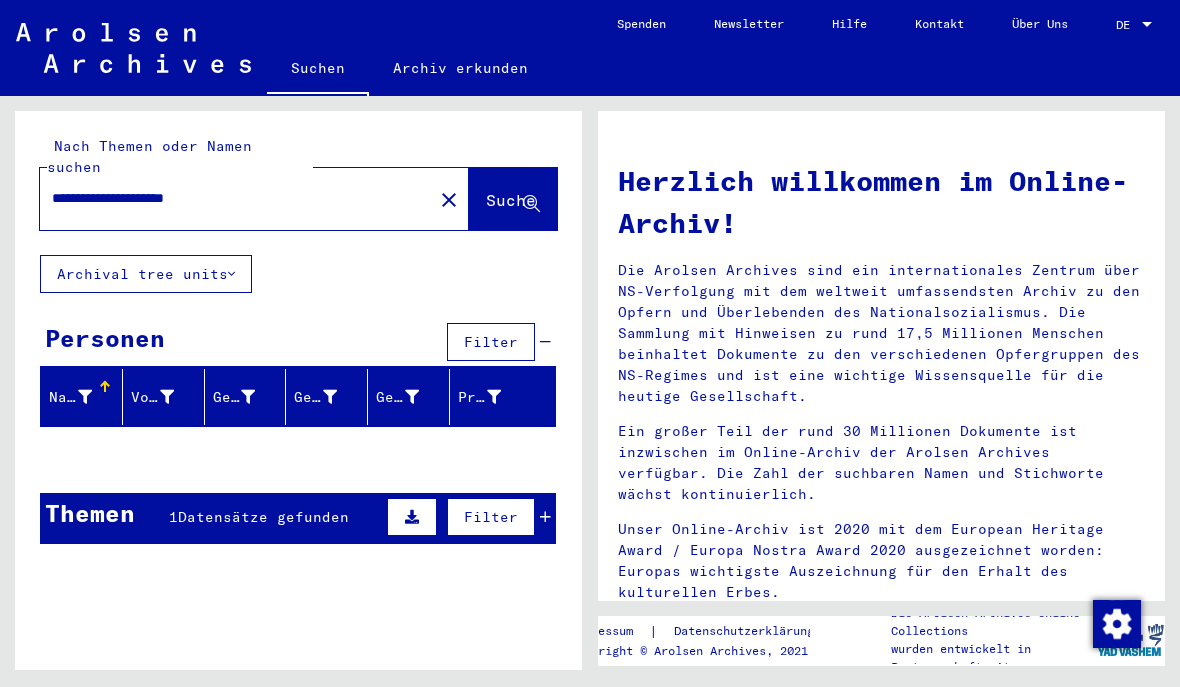 type on "**********" 